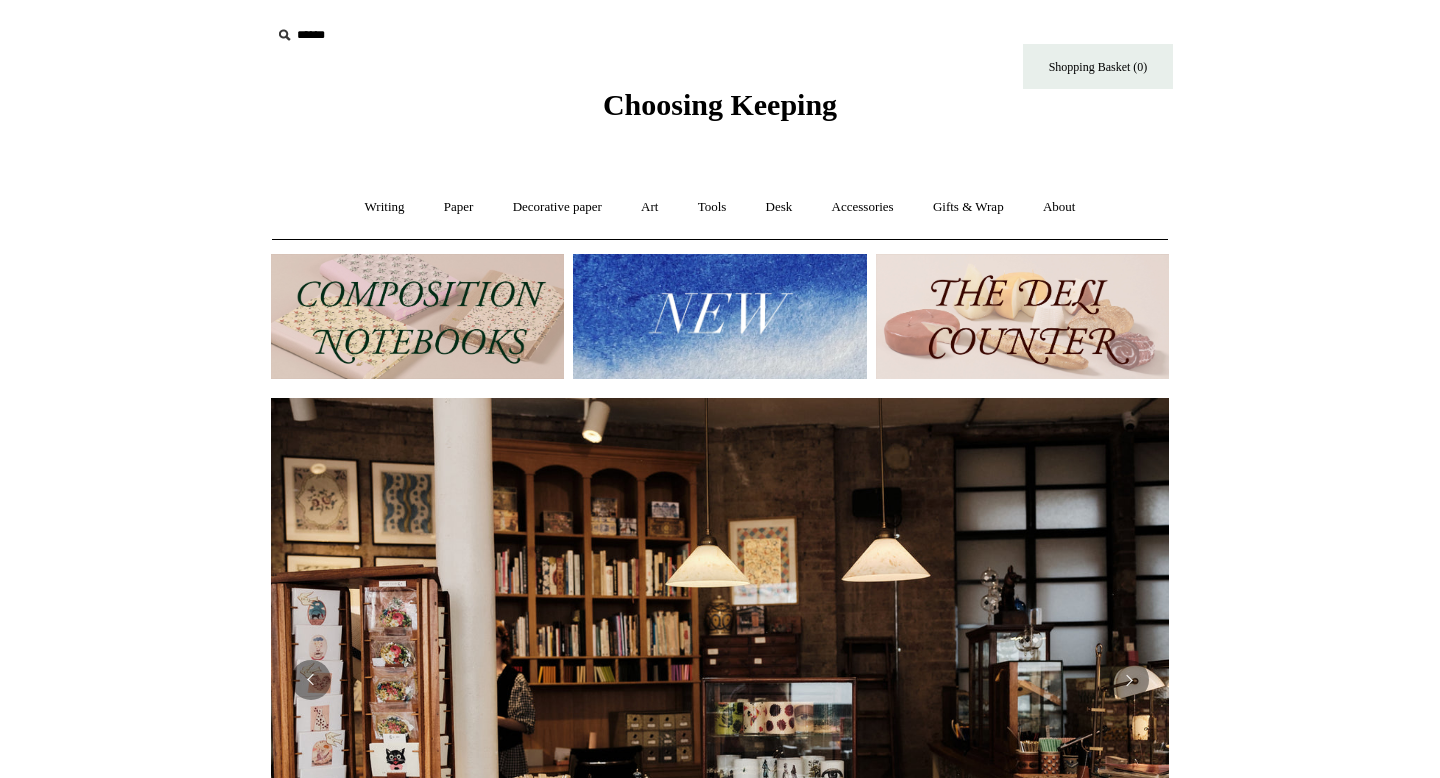 scroll, scrollTop: 0, scrollLeft: 0, axis: both 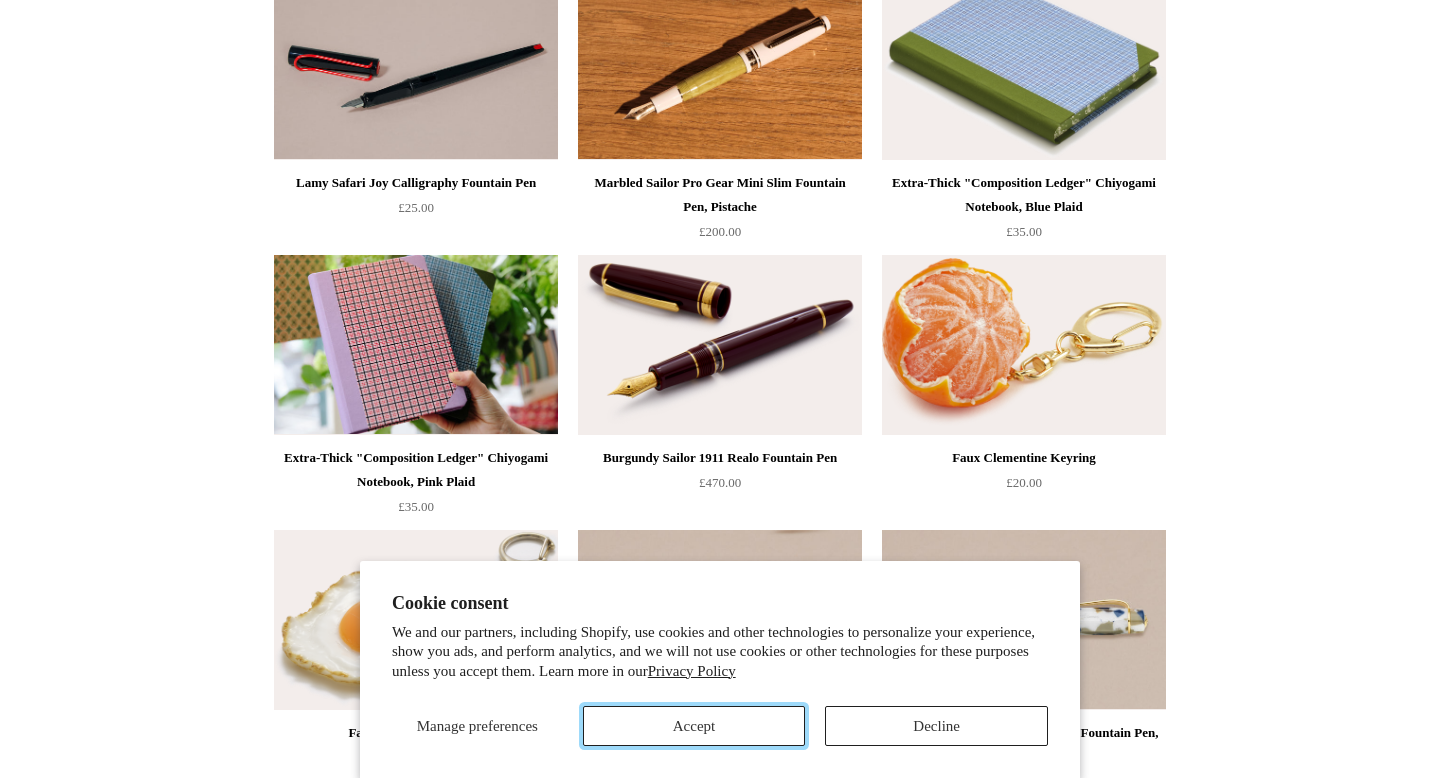 click on "Accept" at bounding box center [694, 726] 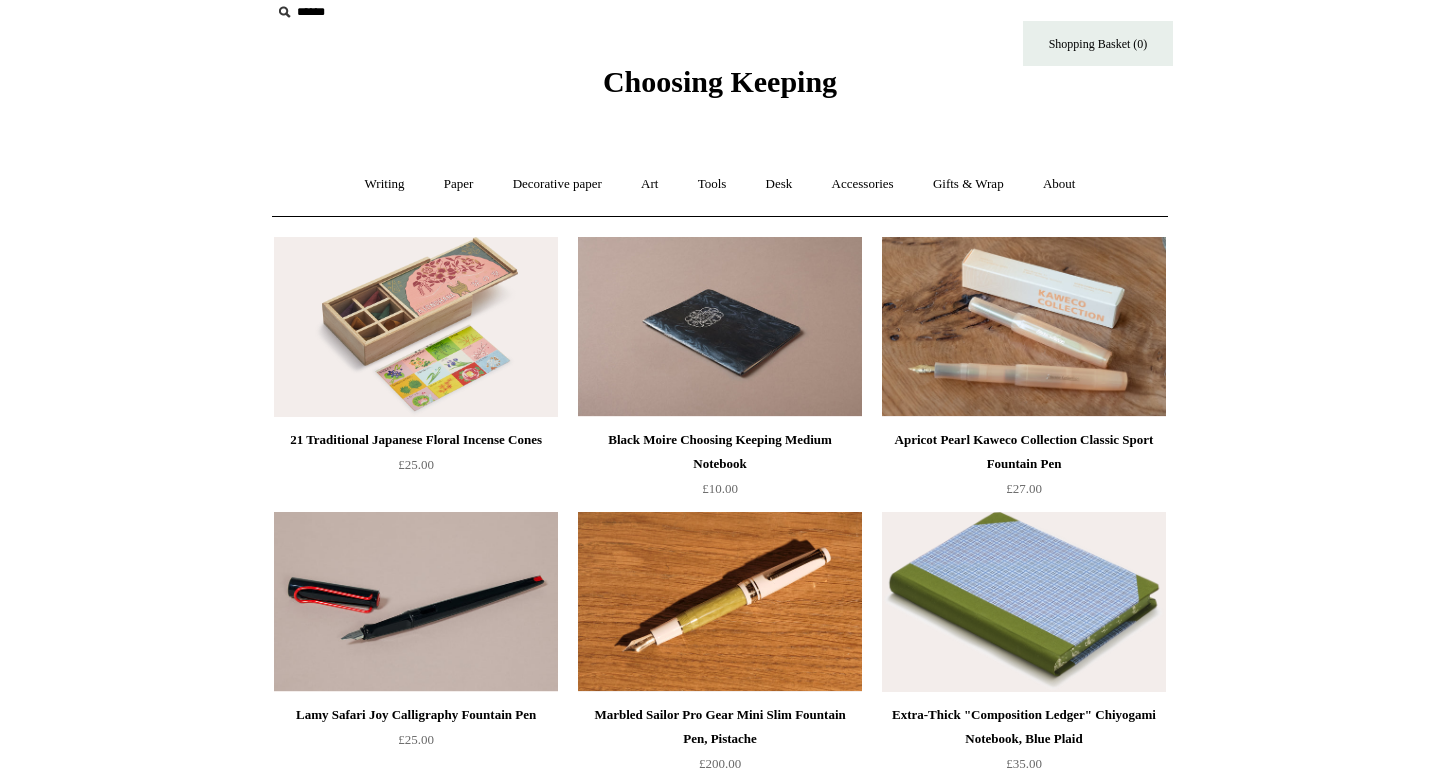 scroll, scrollTop: 0, scrollLeft: 0, axis: both 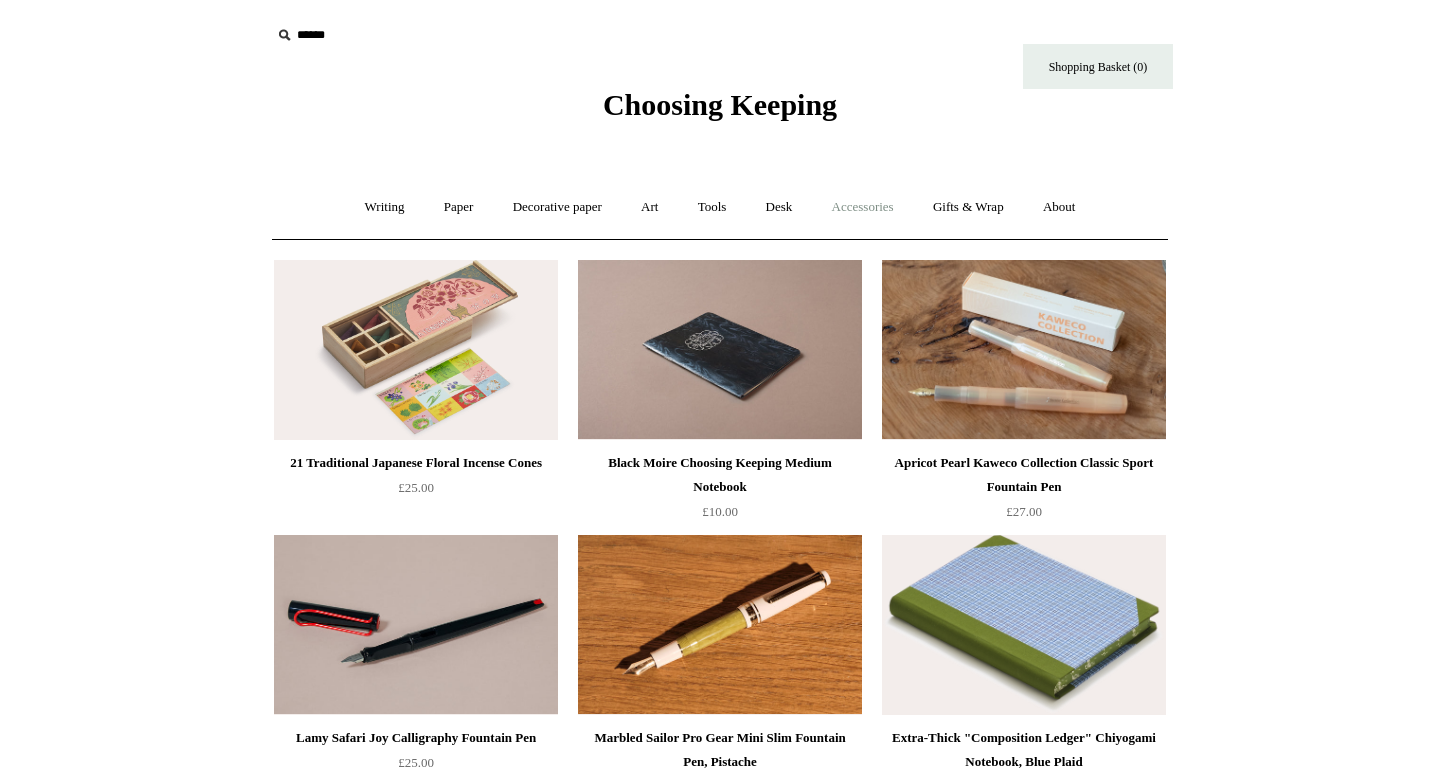 click on "Accessories +" at bounding box center [863, 207] 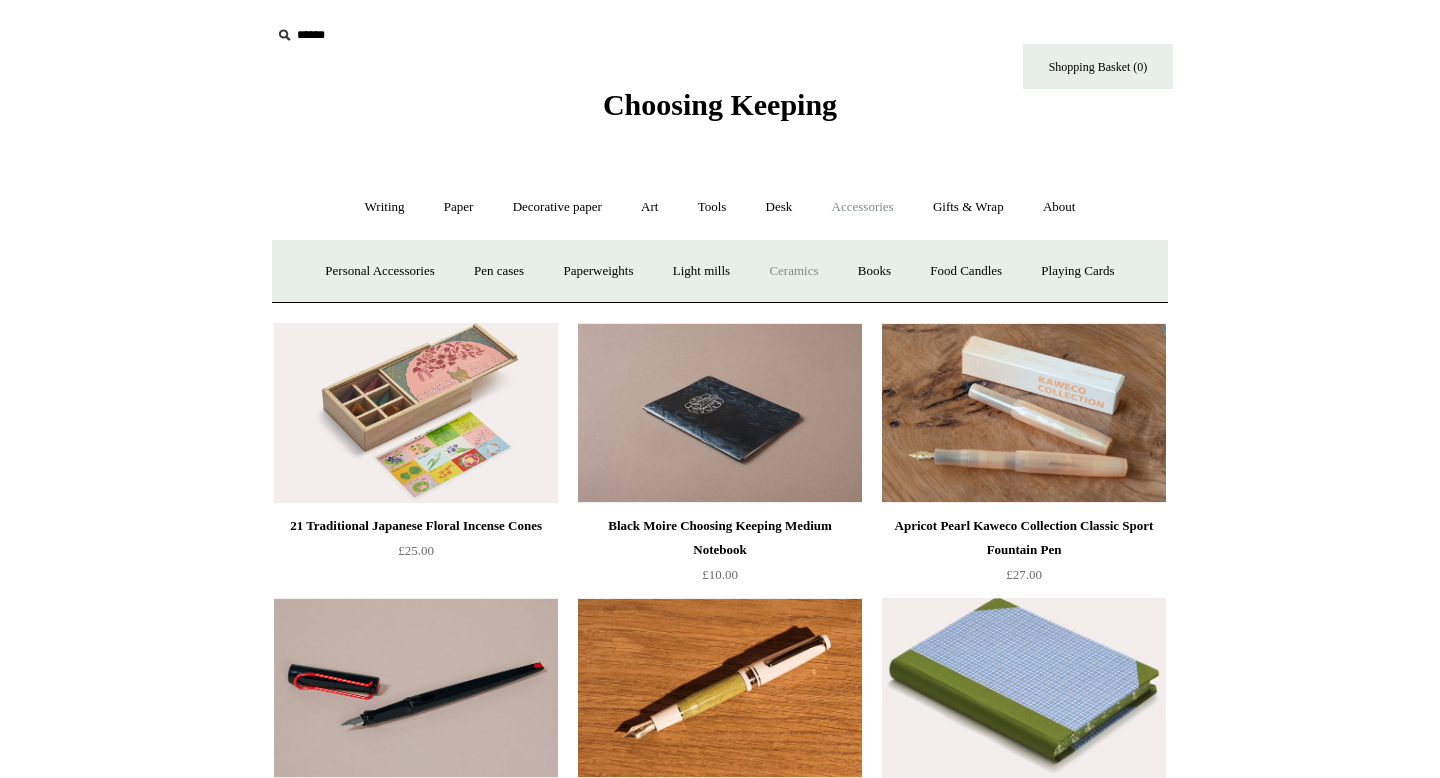 click on "Ceramics  +" at bounding box center [793, 271] 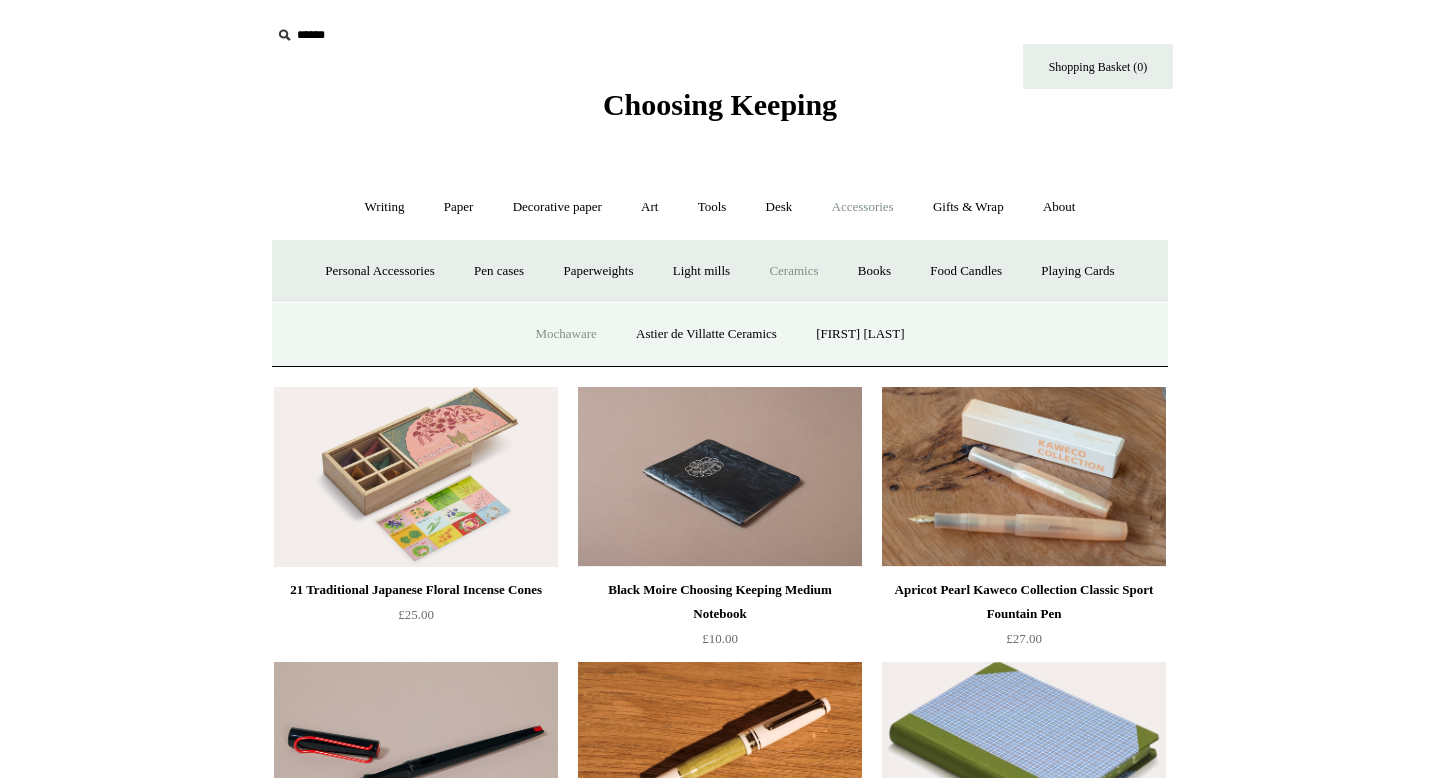 click on "Mochaware" at bounding box center [565, 334] 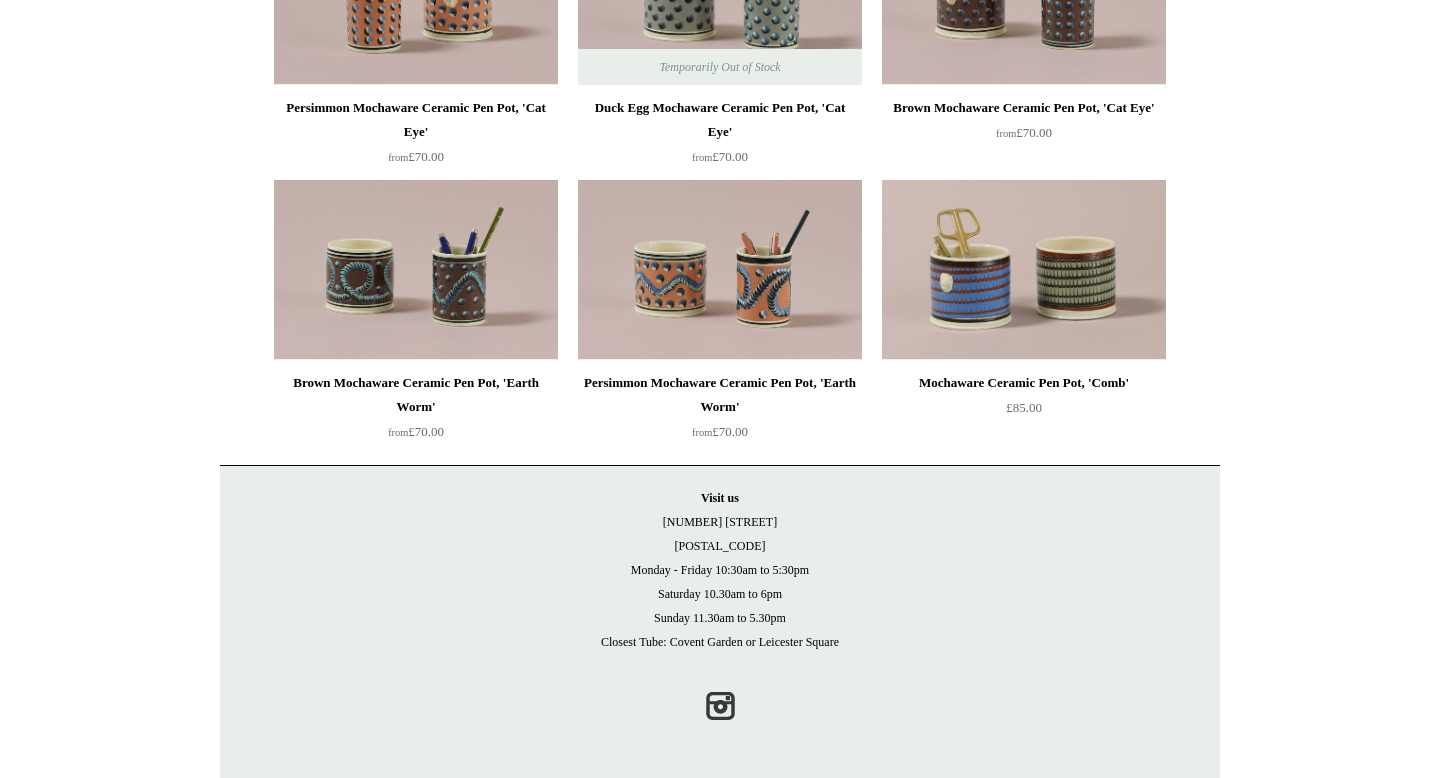 scroll, scrollTop: 0, scrollLeft: 0, axis: both 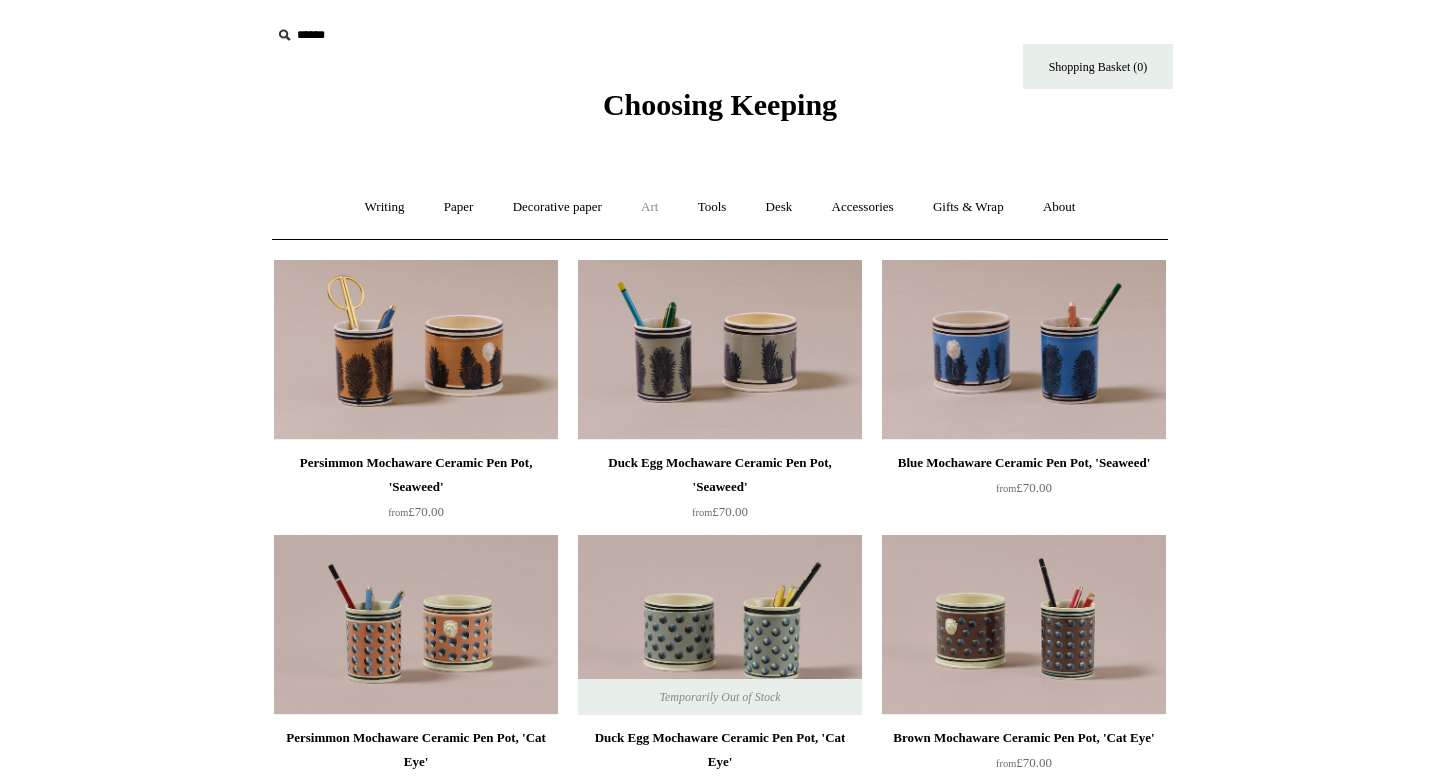 click on "Art +" at bounding box center (649, 207) 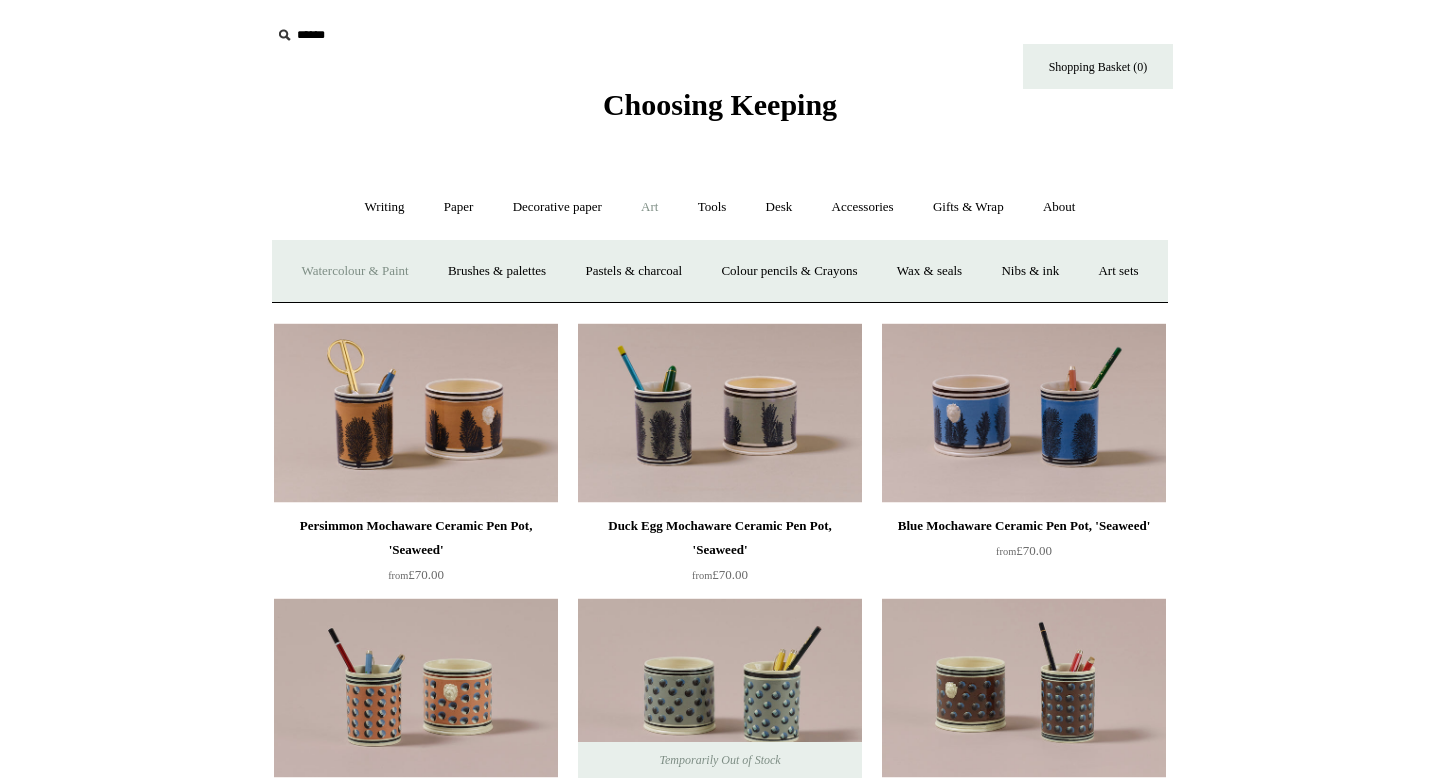 click on "Watercolour & Paint" at bounding box center [354, 271] 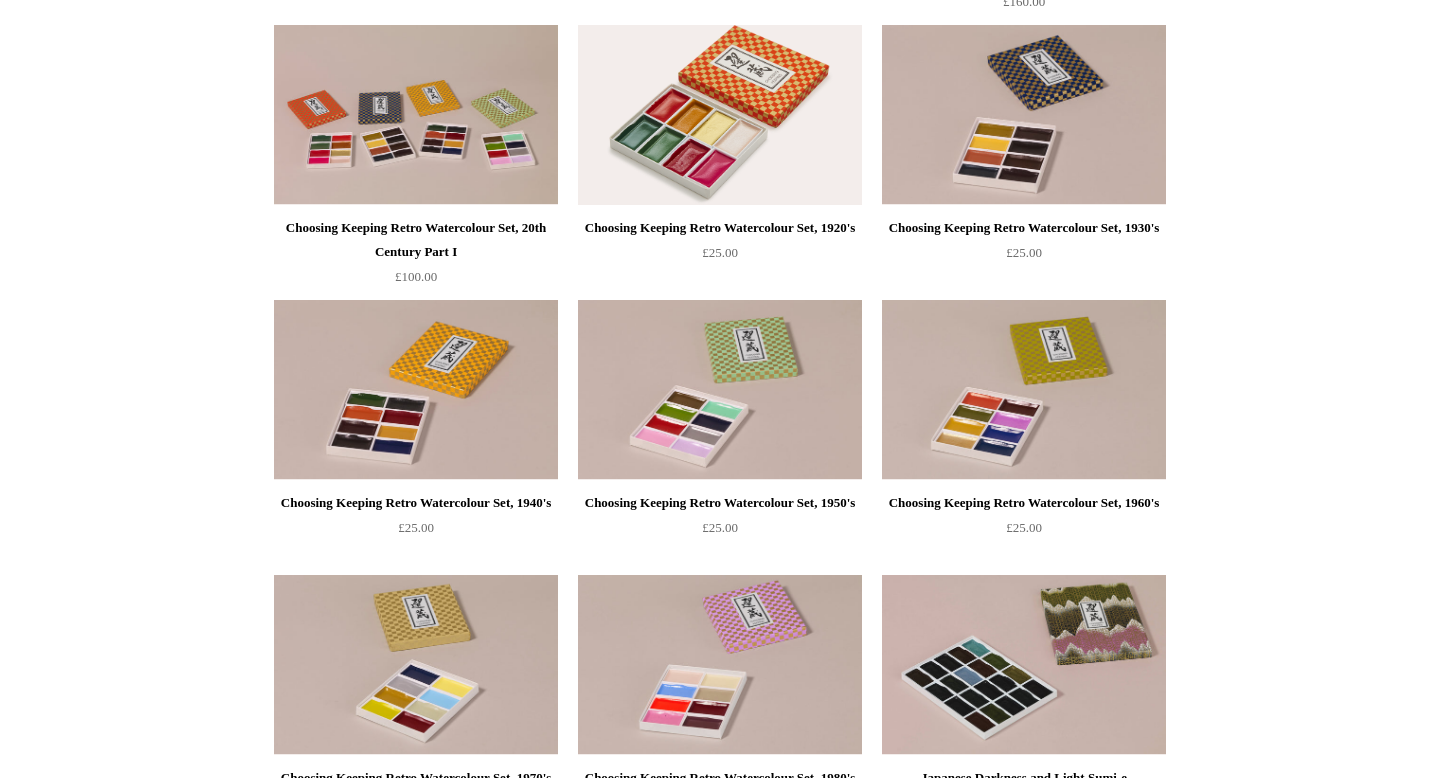 scroll, scrollTop: 0, scrollLeft: 0, axis: both 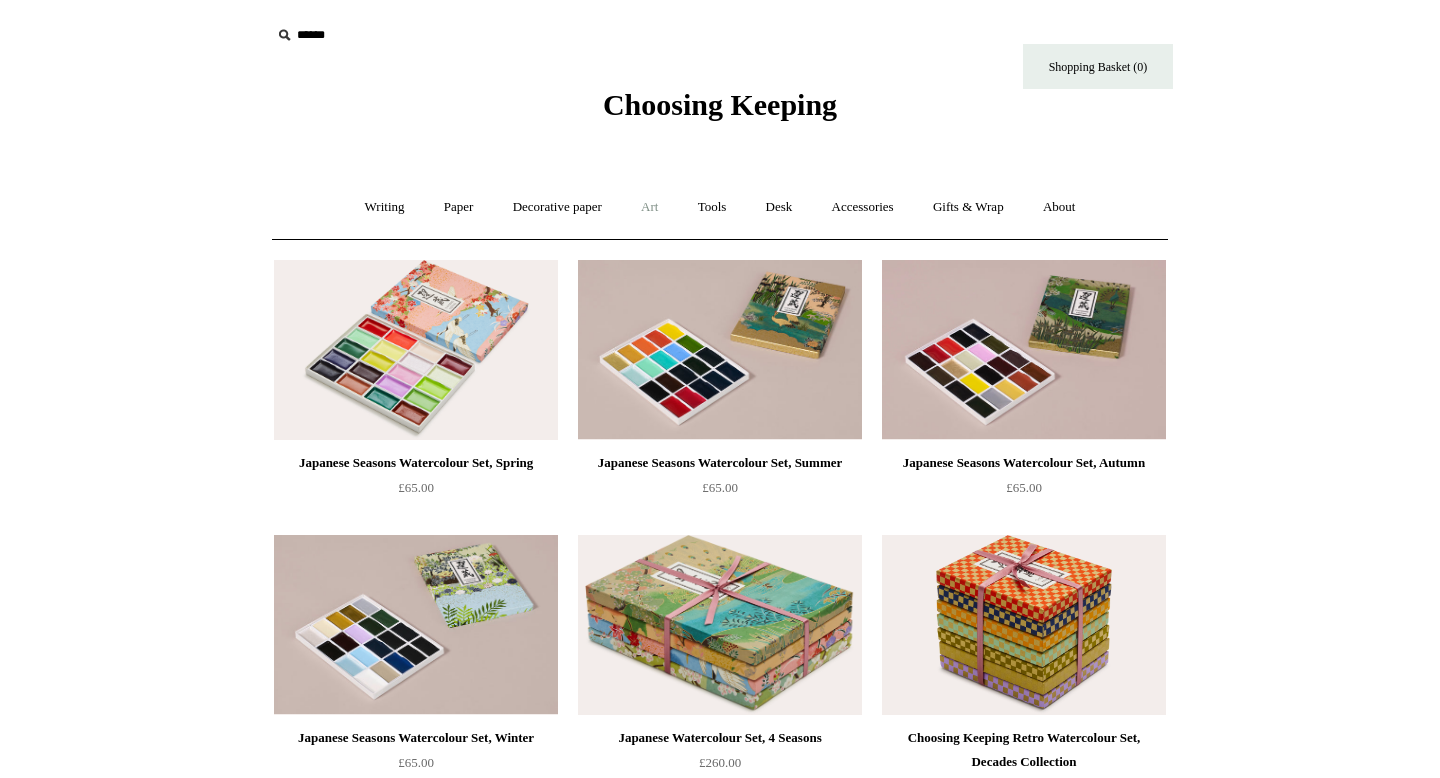 click on "Art +" at bounding box center (649, 207) 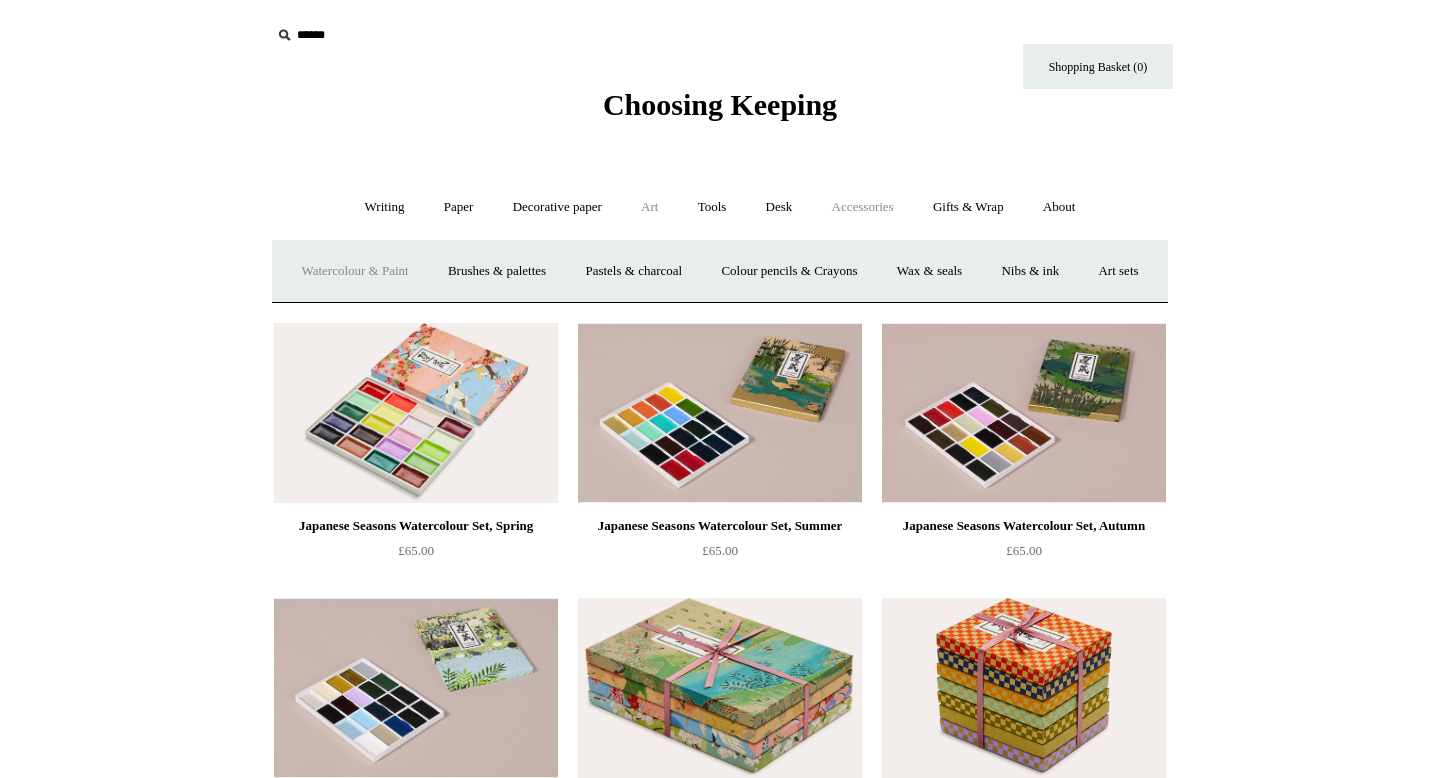 click on "Accessories +" at bounding box center (863, 207) 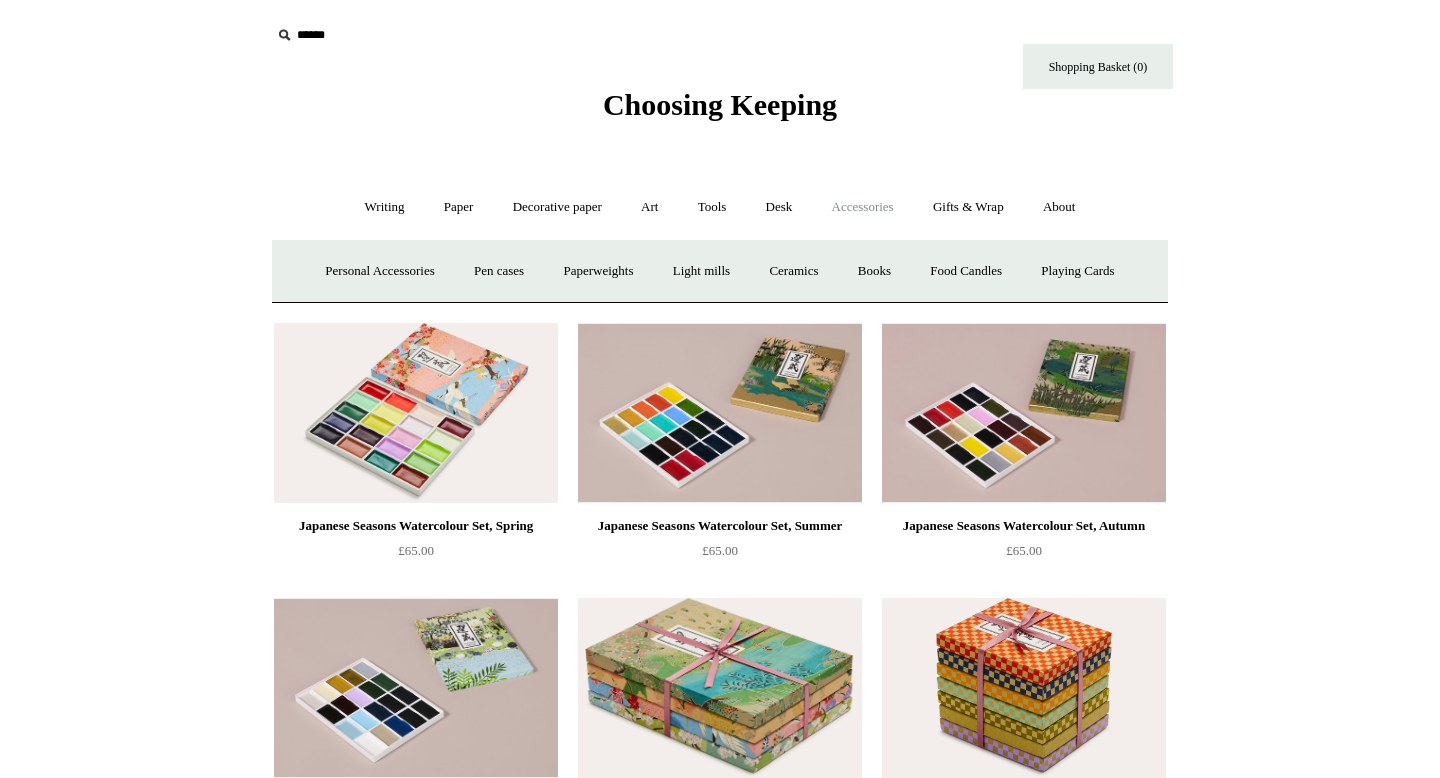 click on "Accessories -" at bounding box center (863, 207) 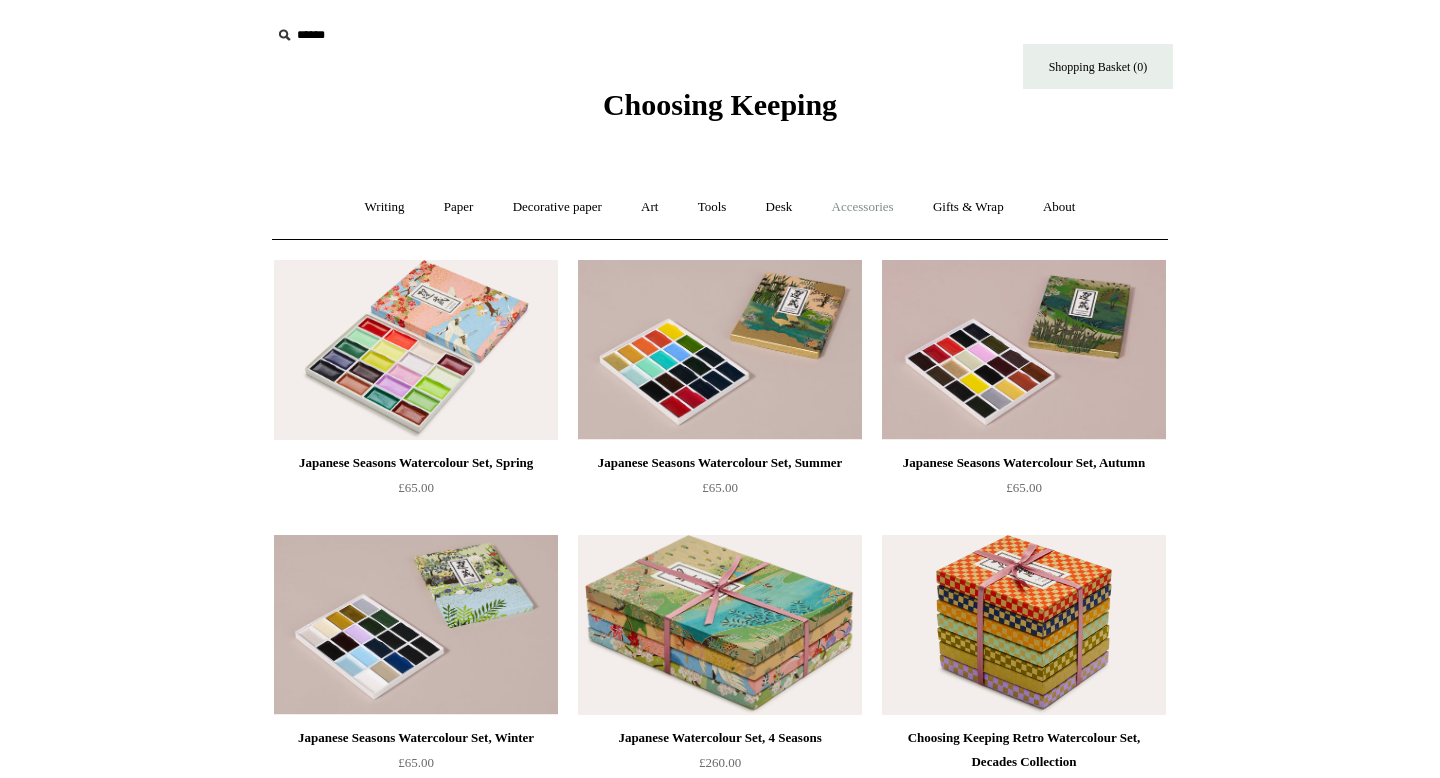 click on "Accessories +" at bounding box center [863, 207] 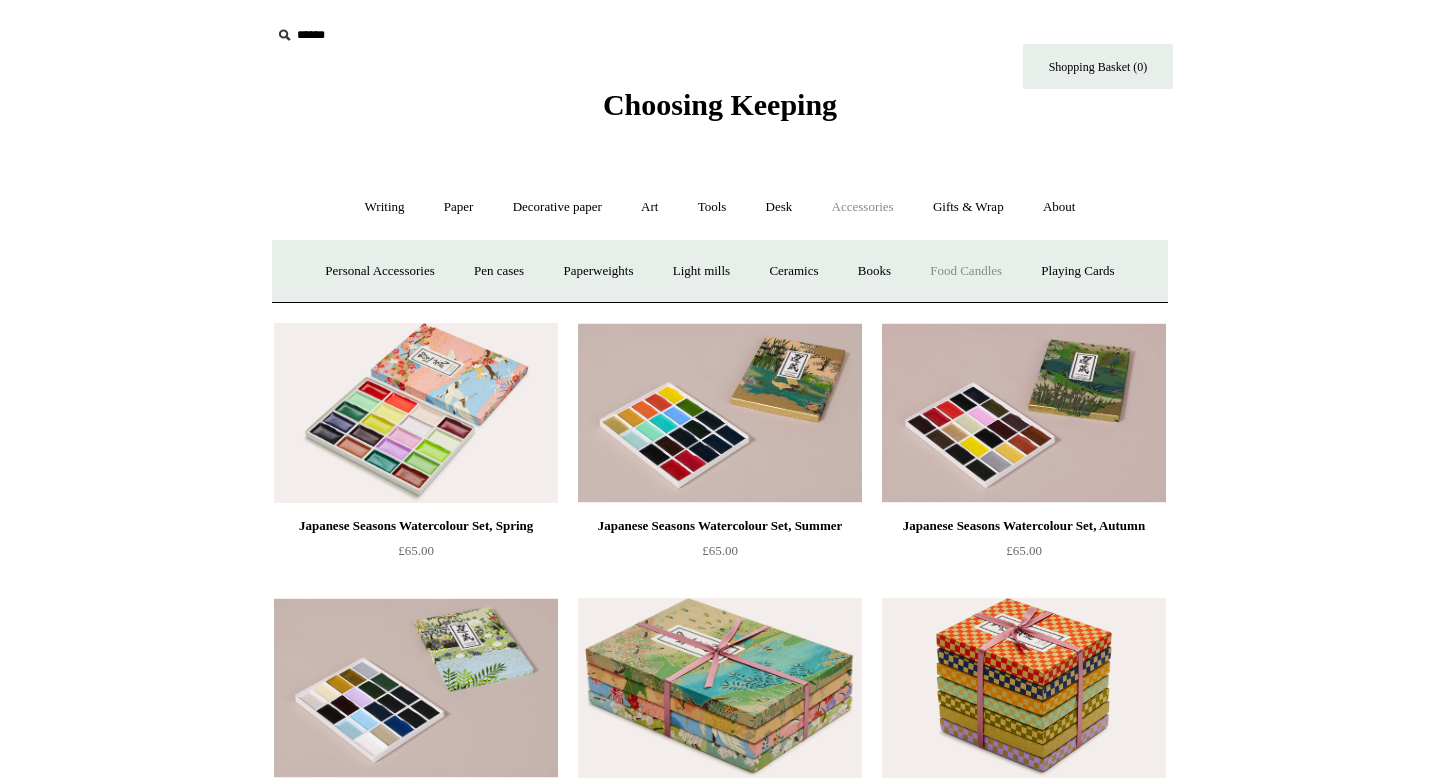 click on "Food Candles" at bounding box center [966, 271] 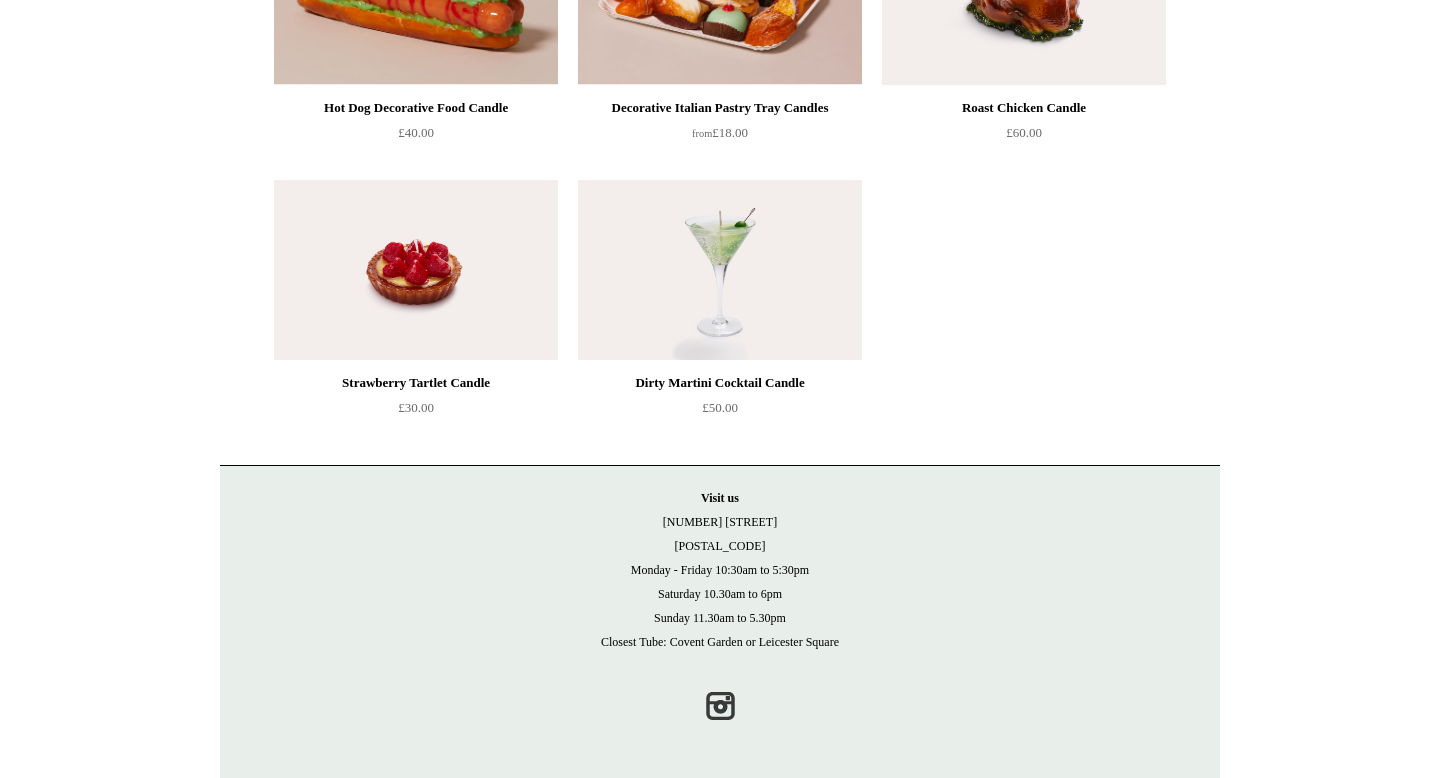 scroll, scrollTop: 0, scrollLeft: 0, axis: both 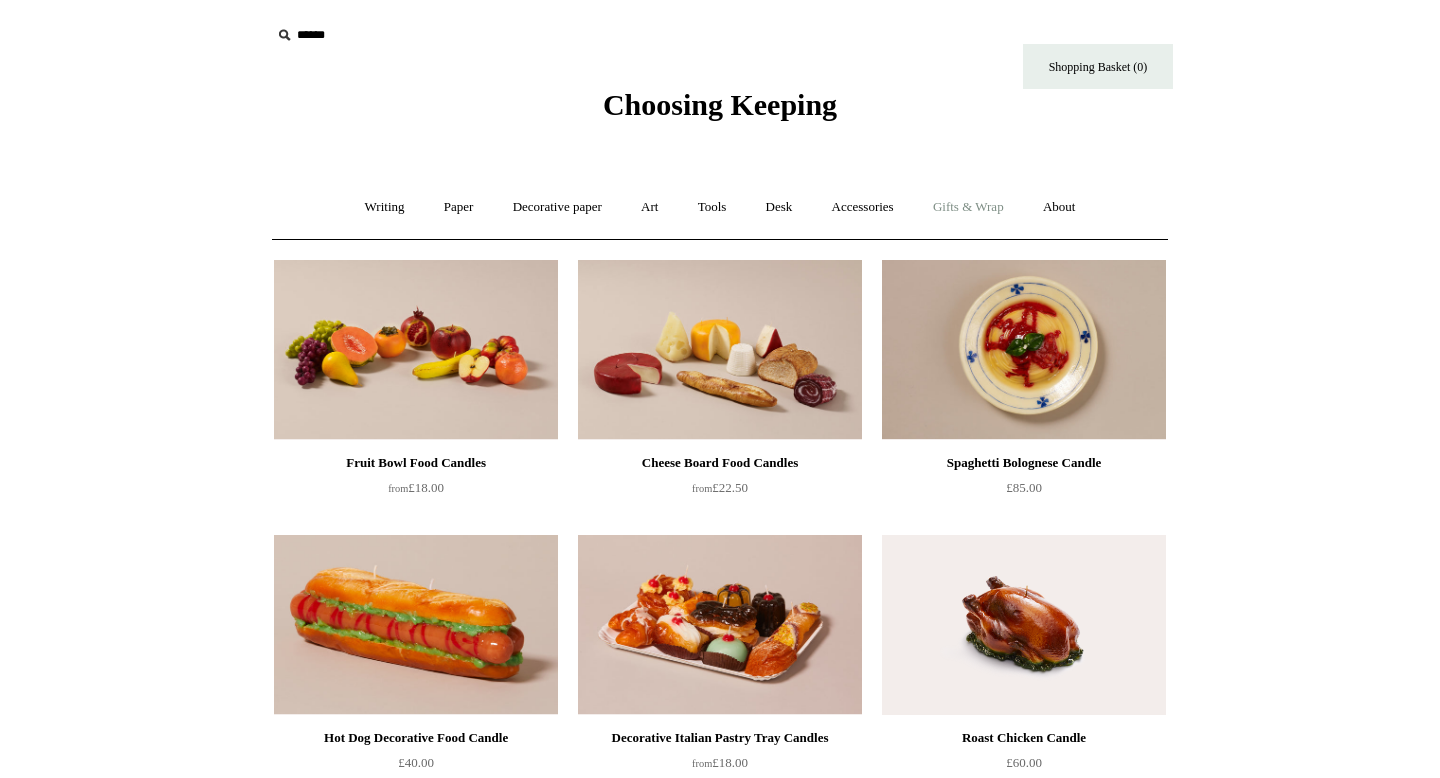 click on "Gifts & Wrap +" at bounding box center (968, 207) 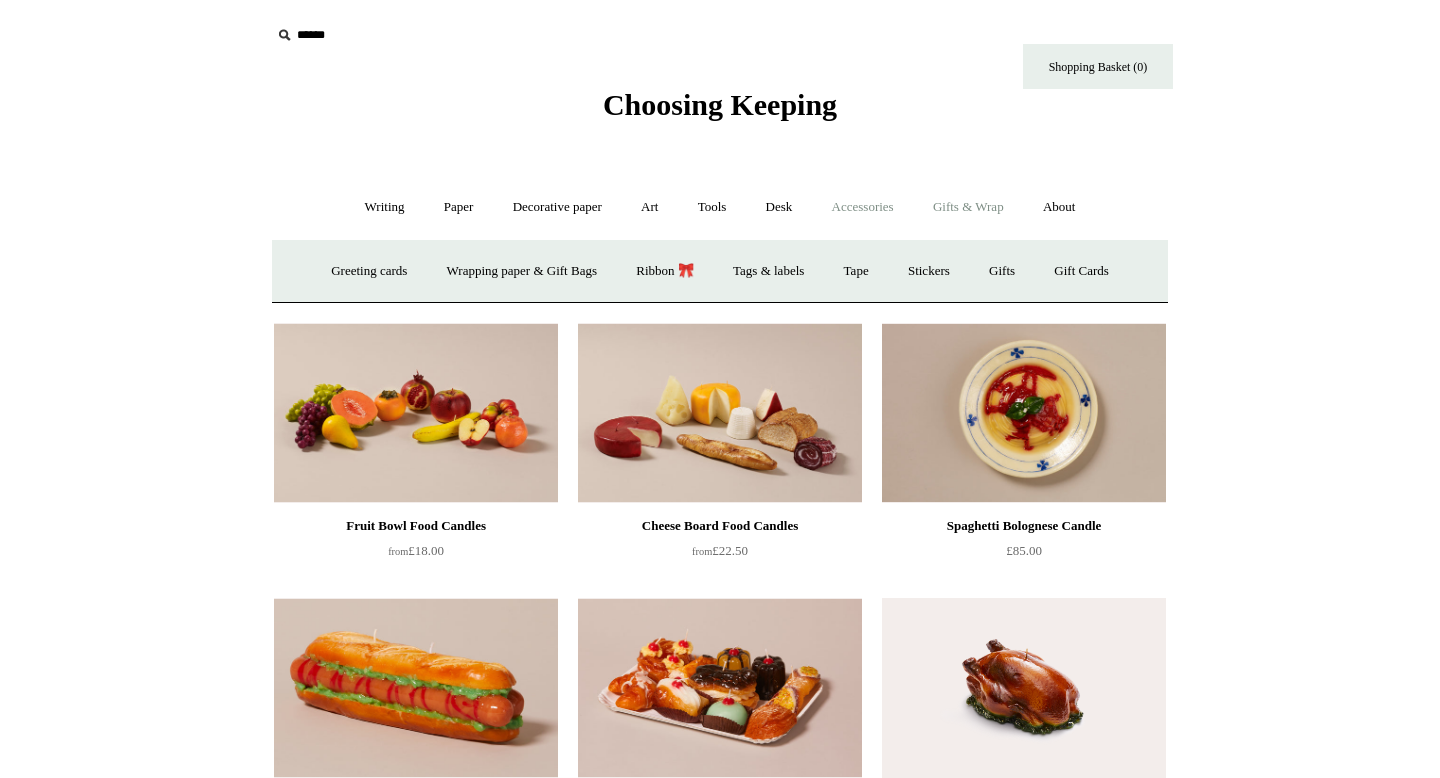 click on "Accessories +" at bounding box center (863, 207) 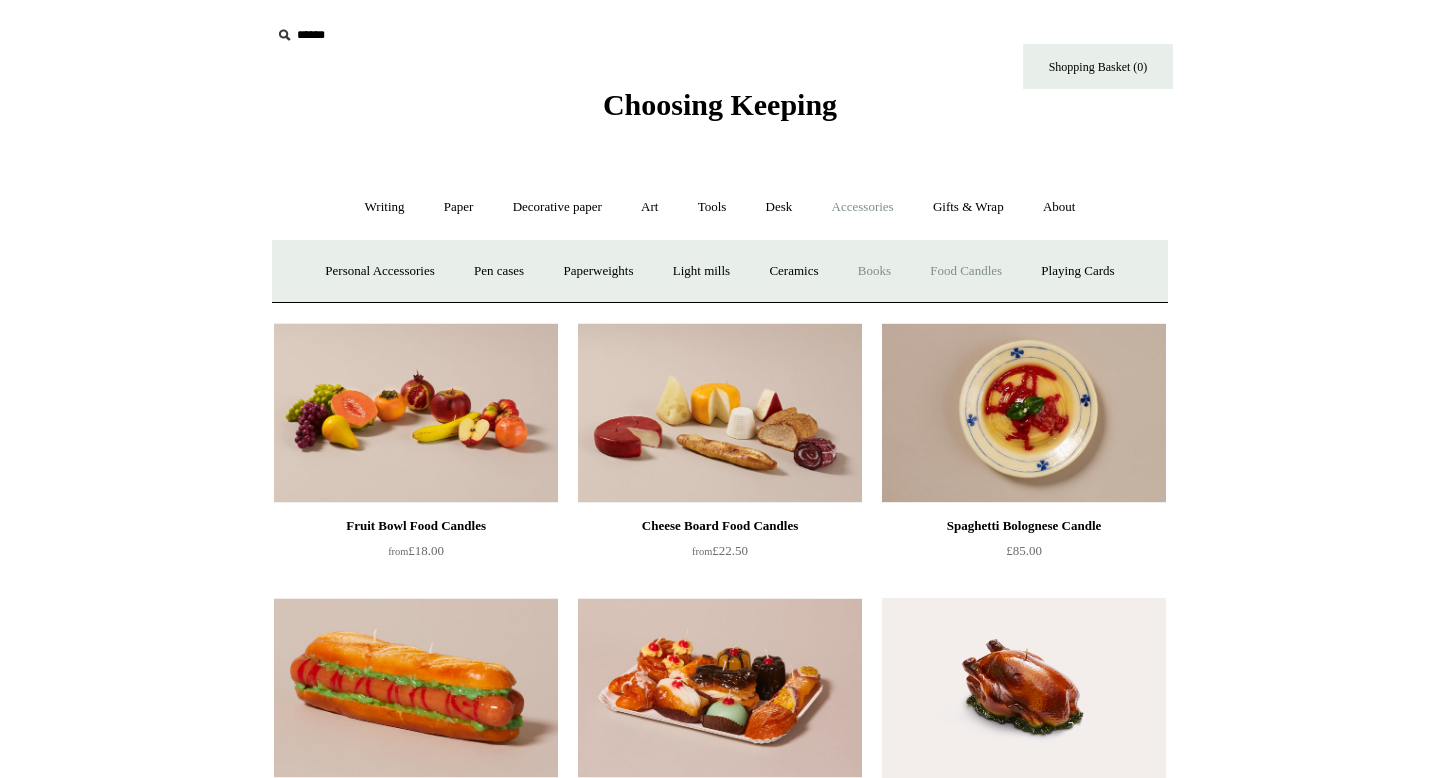 click on "Books" at bounding box center [874, 271] 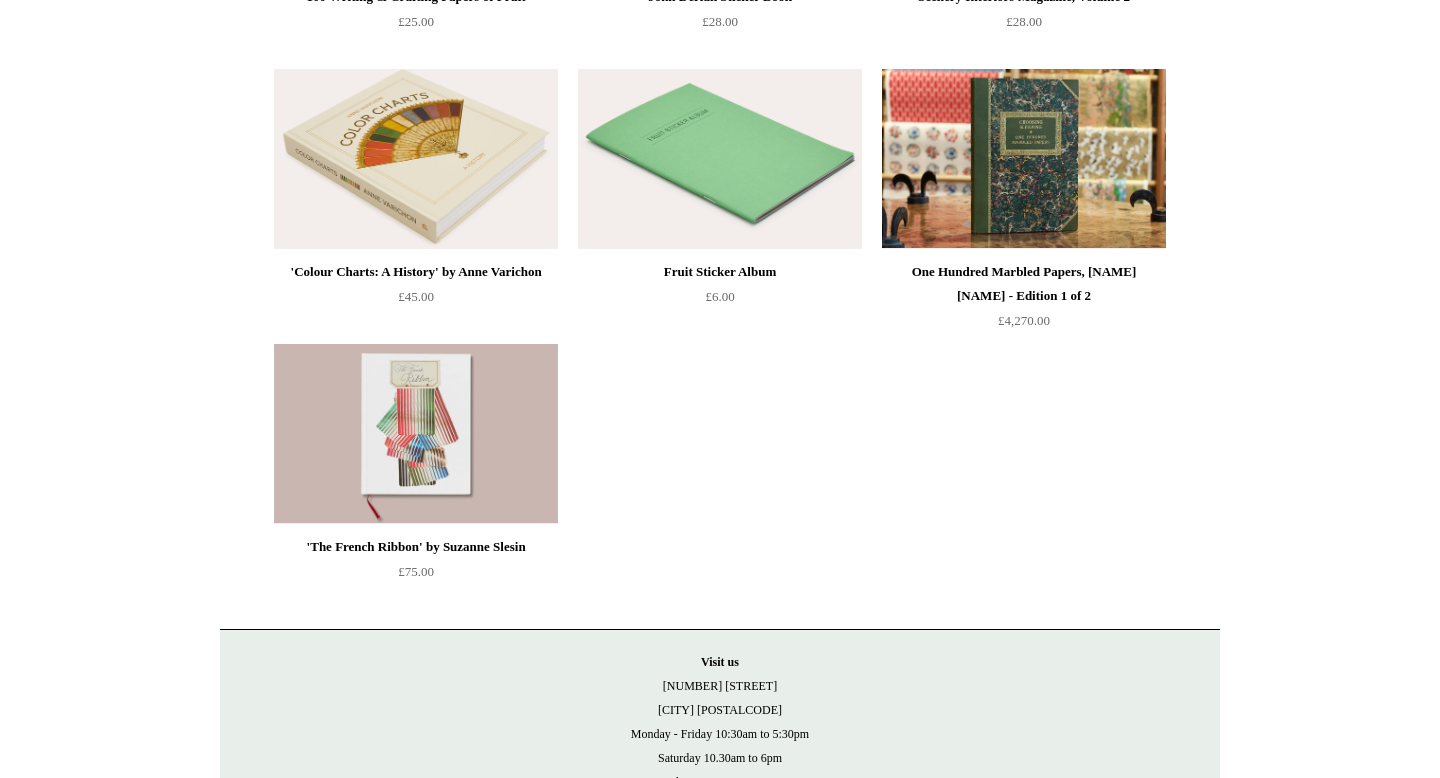 scroll, scrollTop: 0, scrollLeft: 0, axis: both 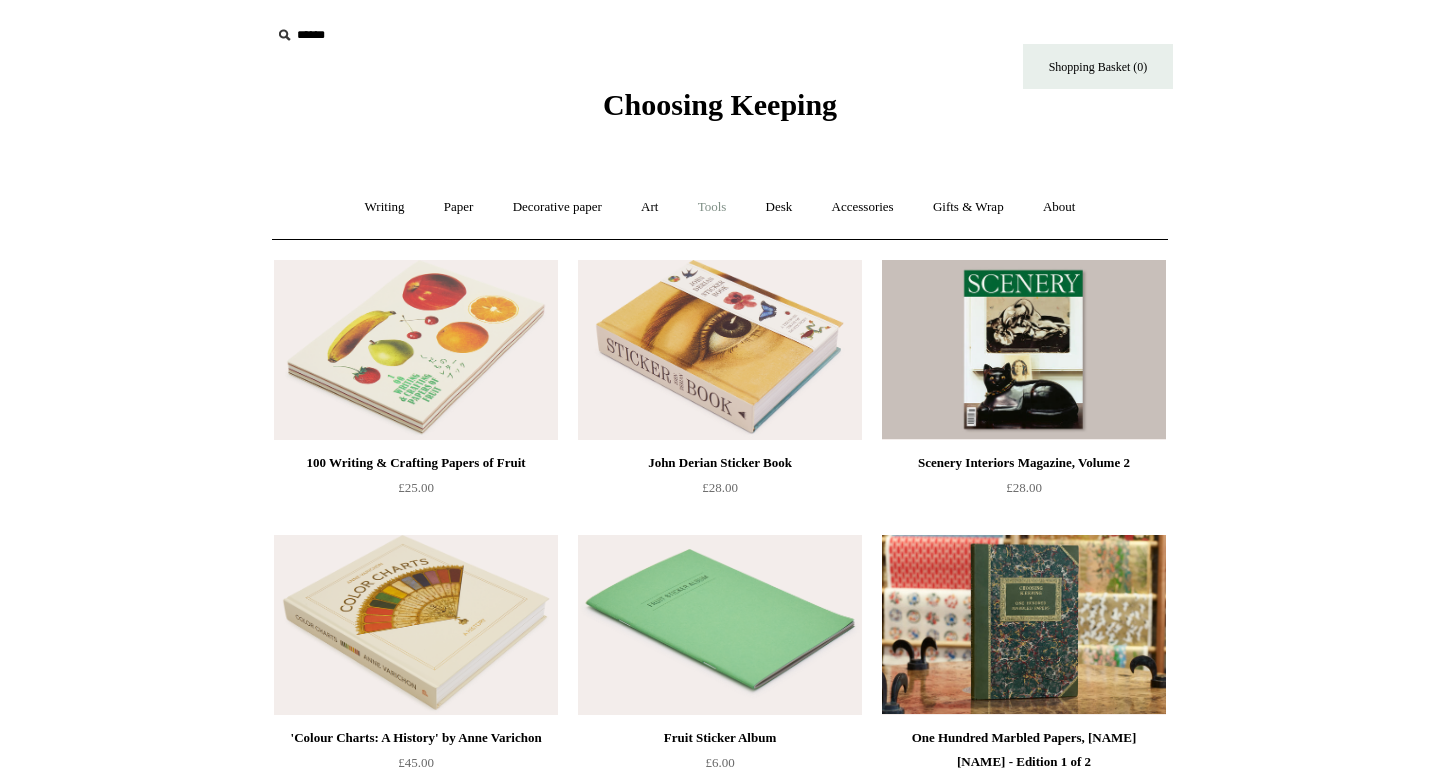 click on "Tools +" at bounding box center (712, 207) 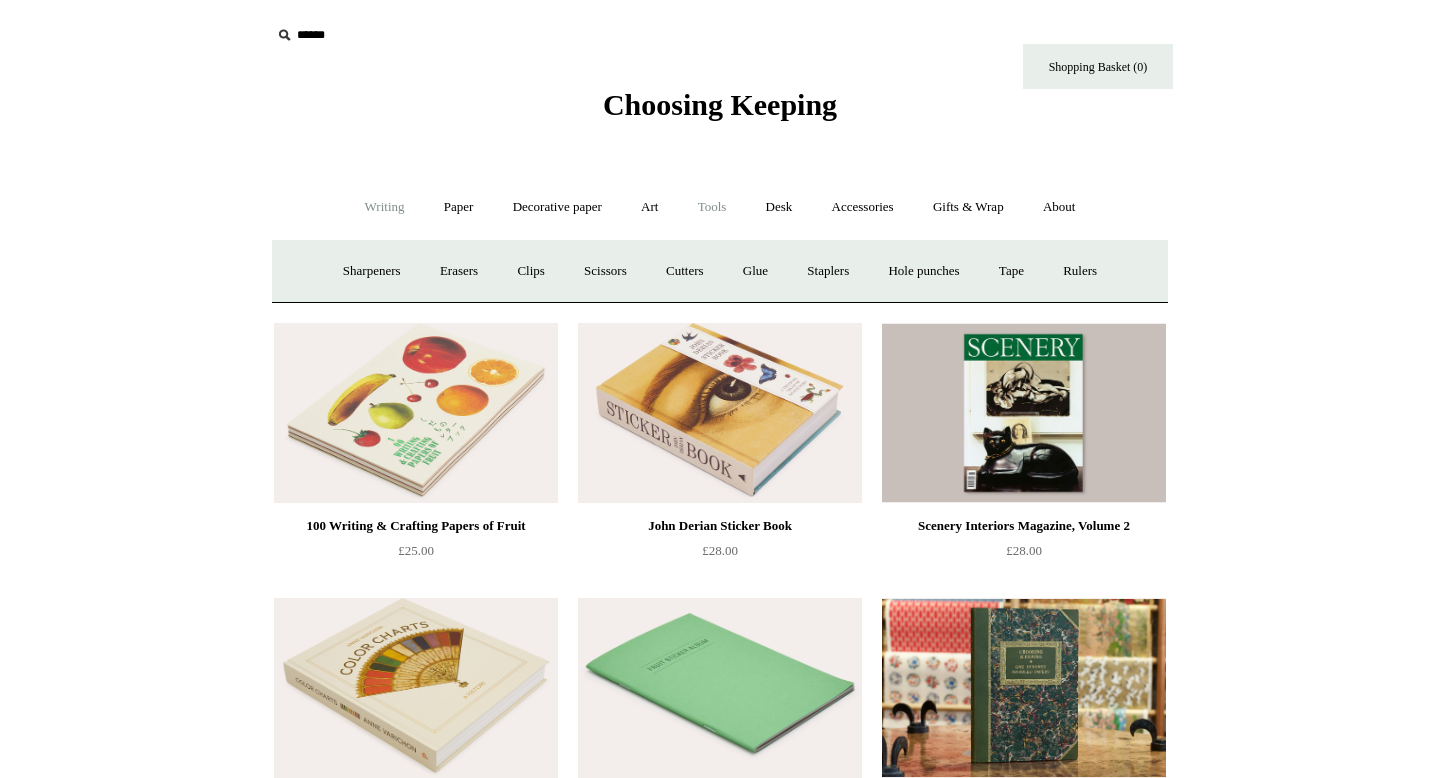 click on "Writing +" at bounding box center (385, 207) 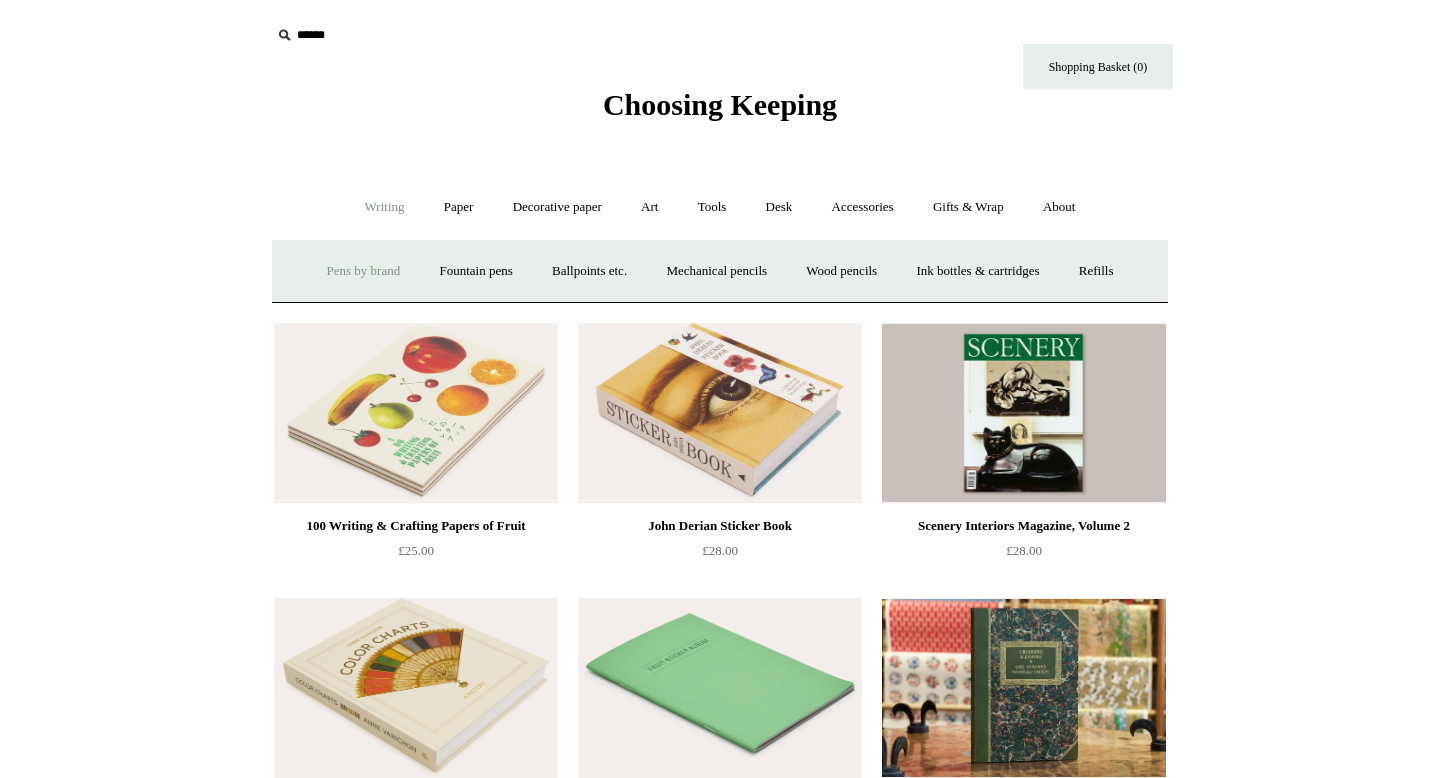 click on "Pens by brand +" at bounding box center [364, 271] 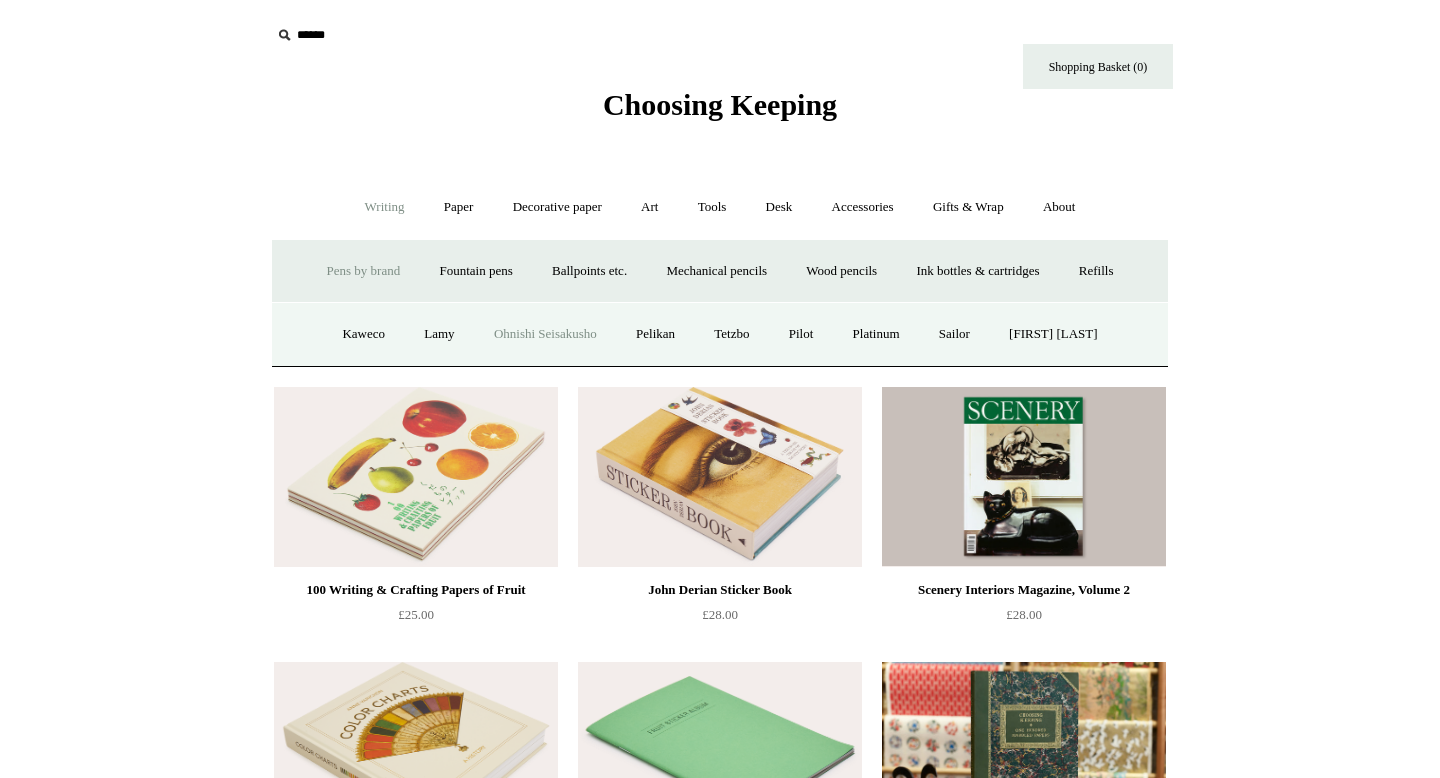 click on "Ohnishi Seisakusho" at bounding box center (545, 334) 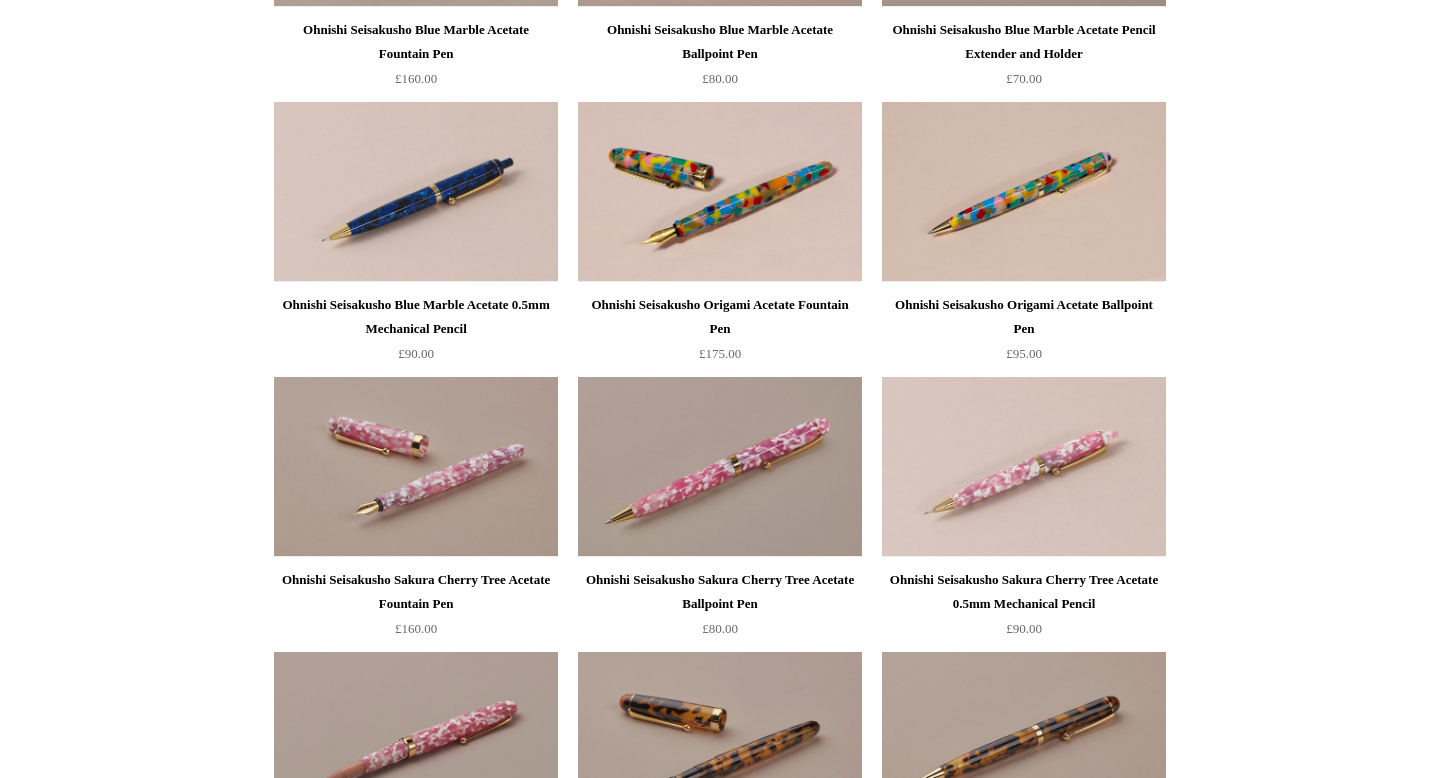 scroll, scrollTop: 560, scrollLeft: 0, axis: vertical 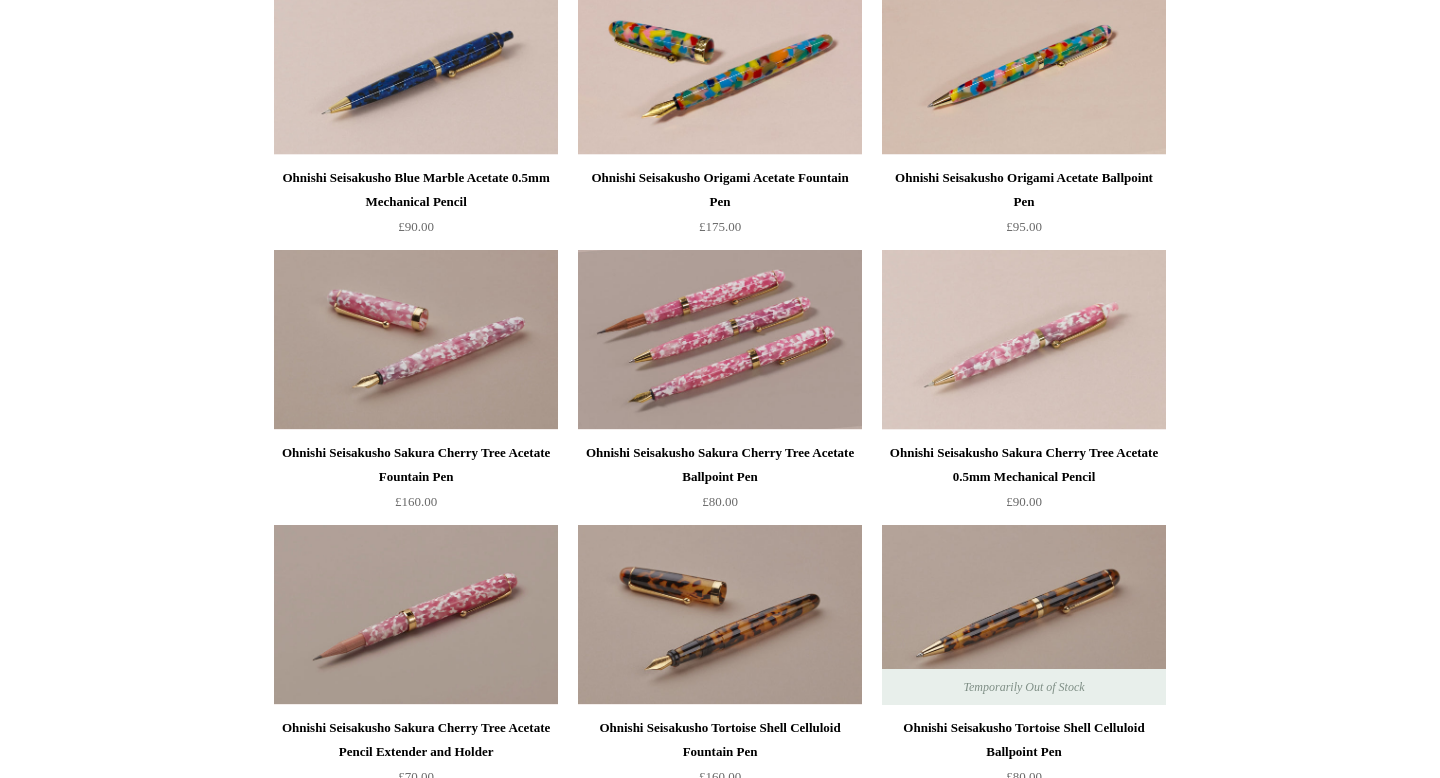 click at bounding box center (720, 340) 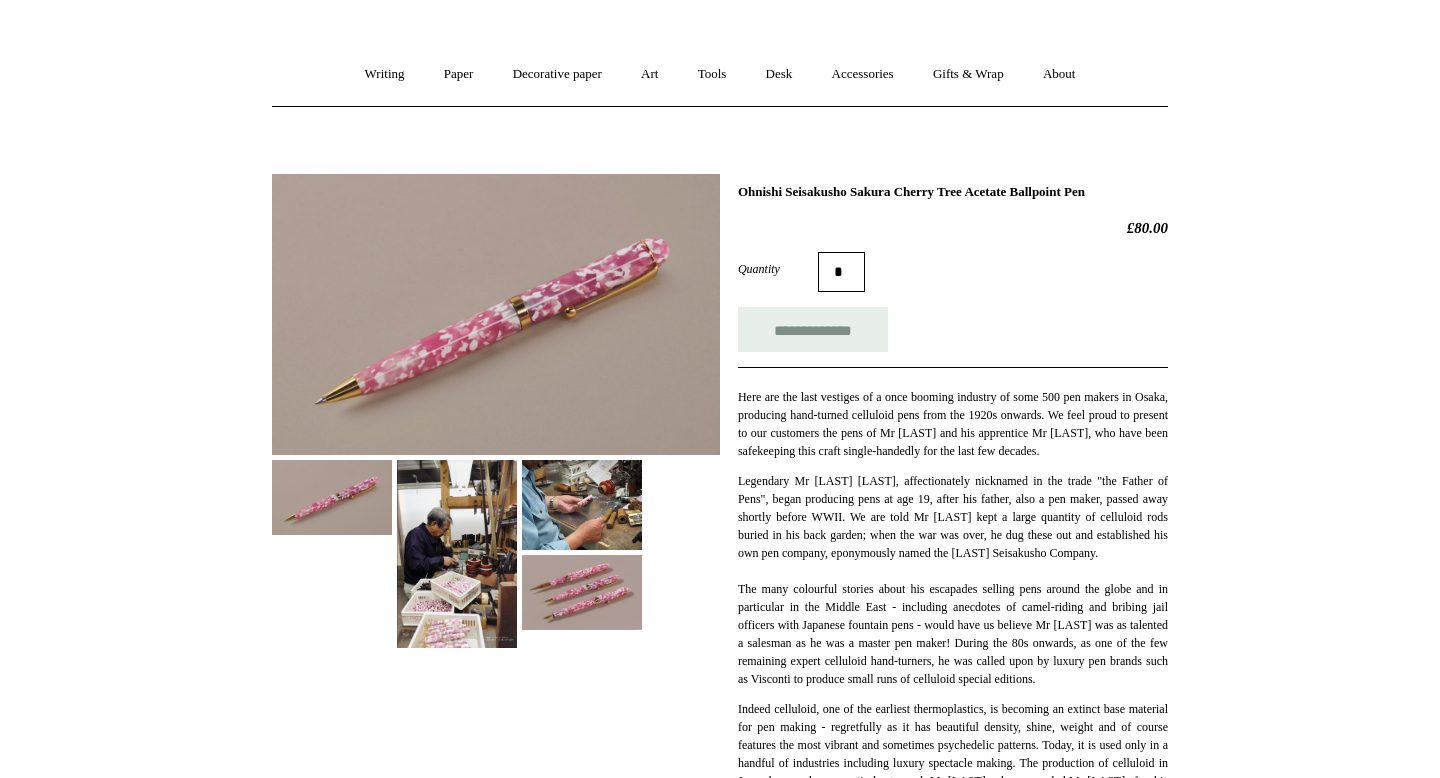 scroll, scrollTop: 130, scrollLeft: 0, axis: vertical 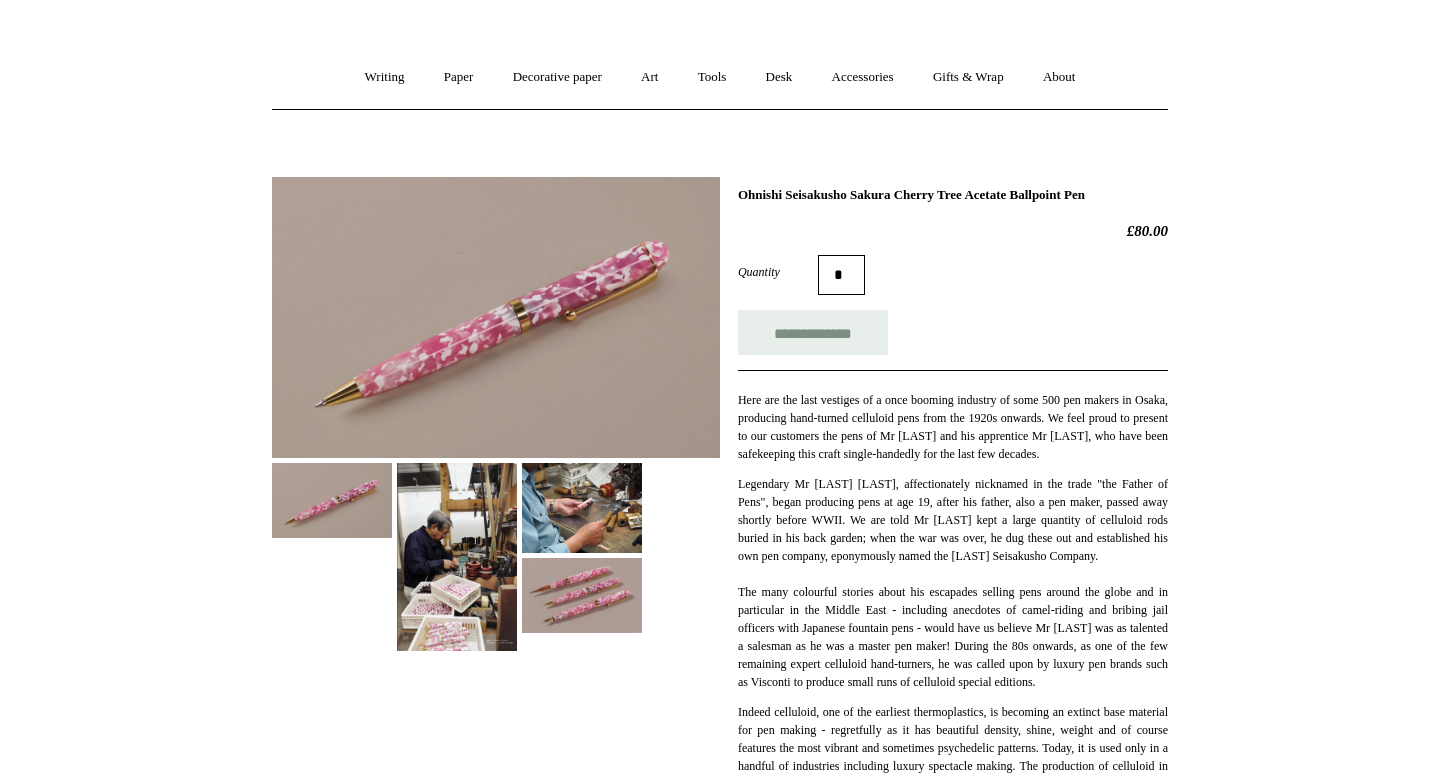 click at bounding box center (332, 500) 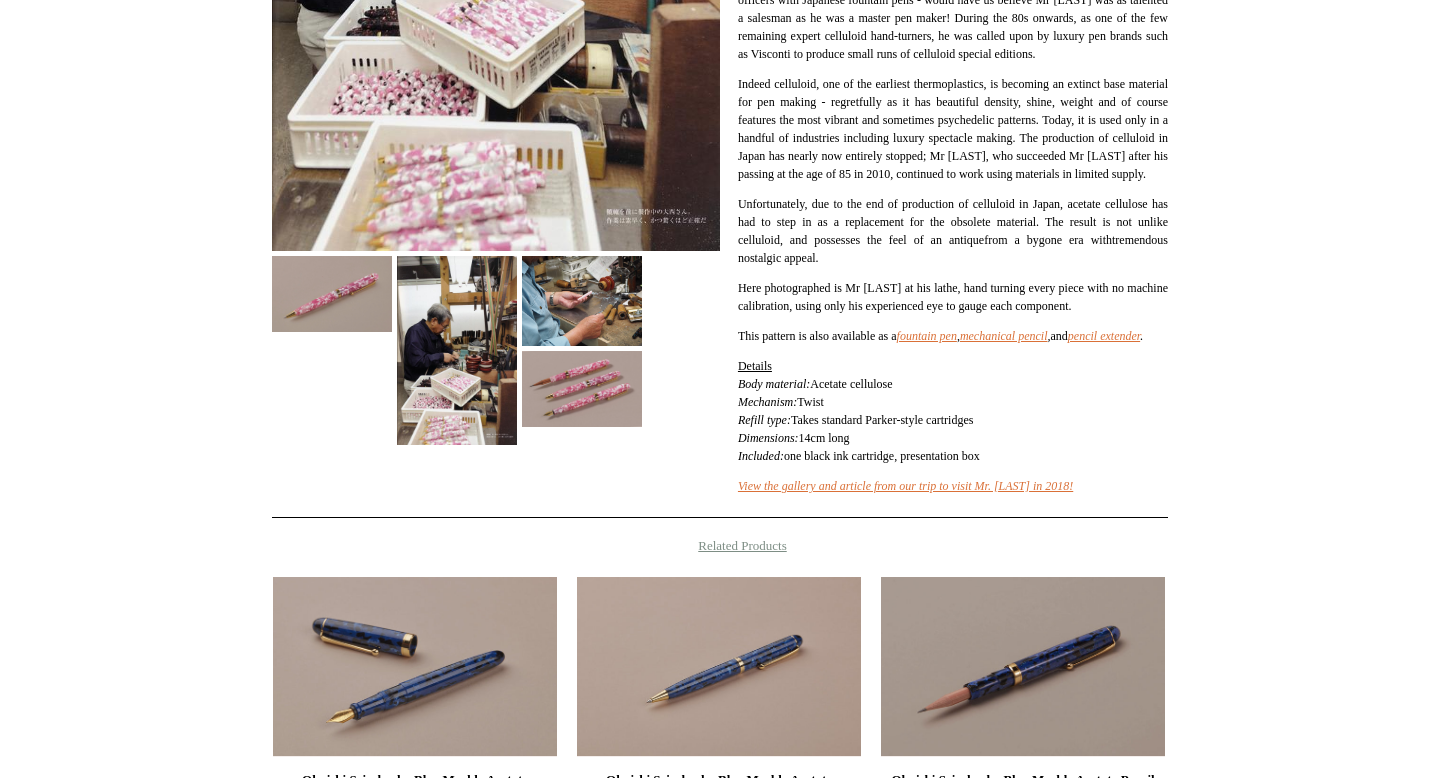 scroll, scrollTop: 638, scrollLeft: 0, axis: vertical 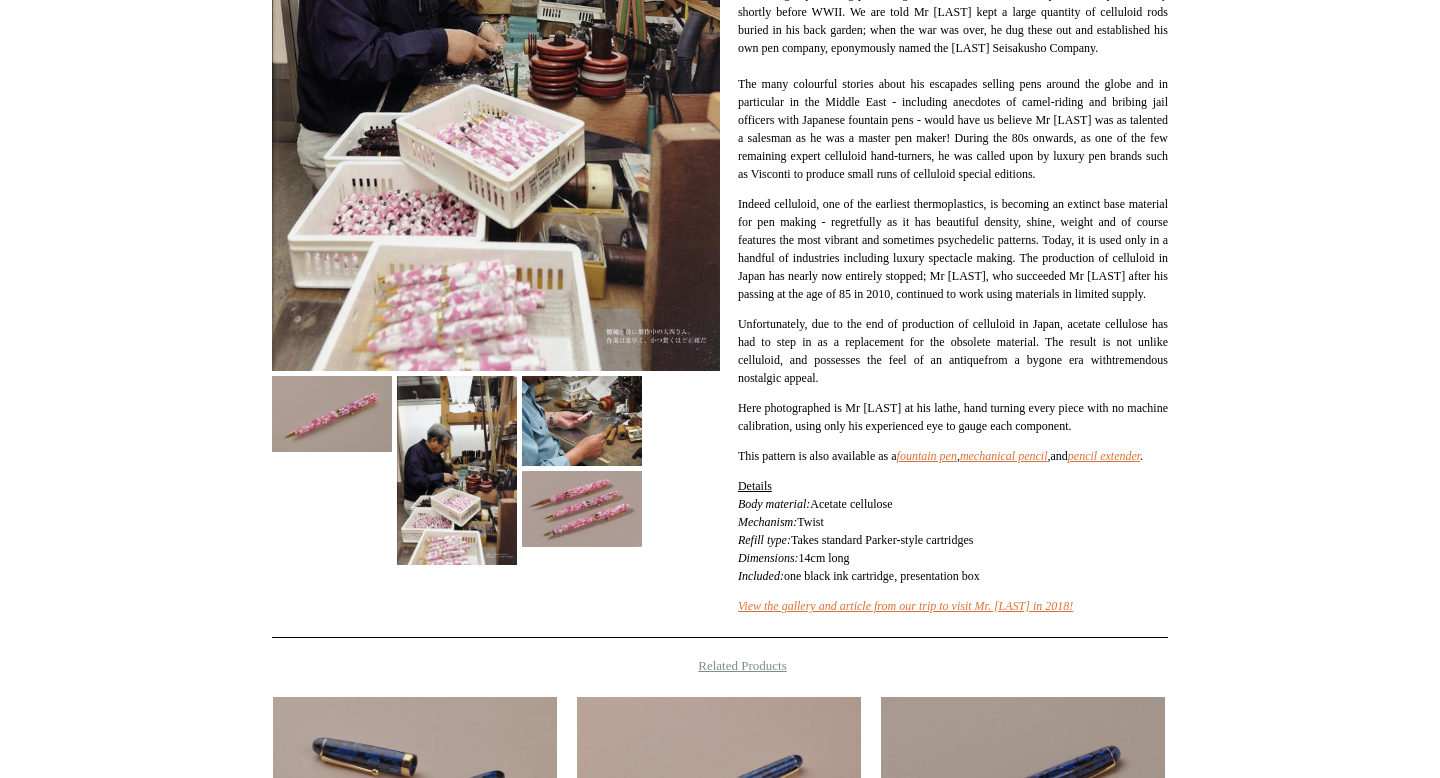 click at bounding box center [582, 508] 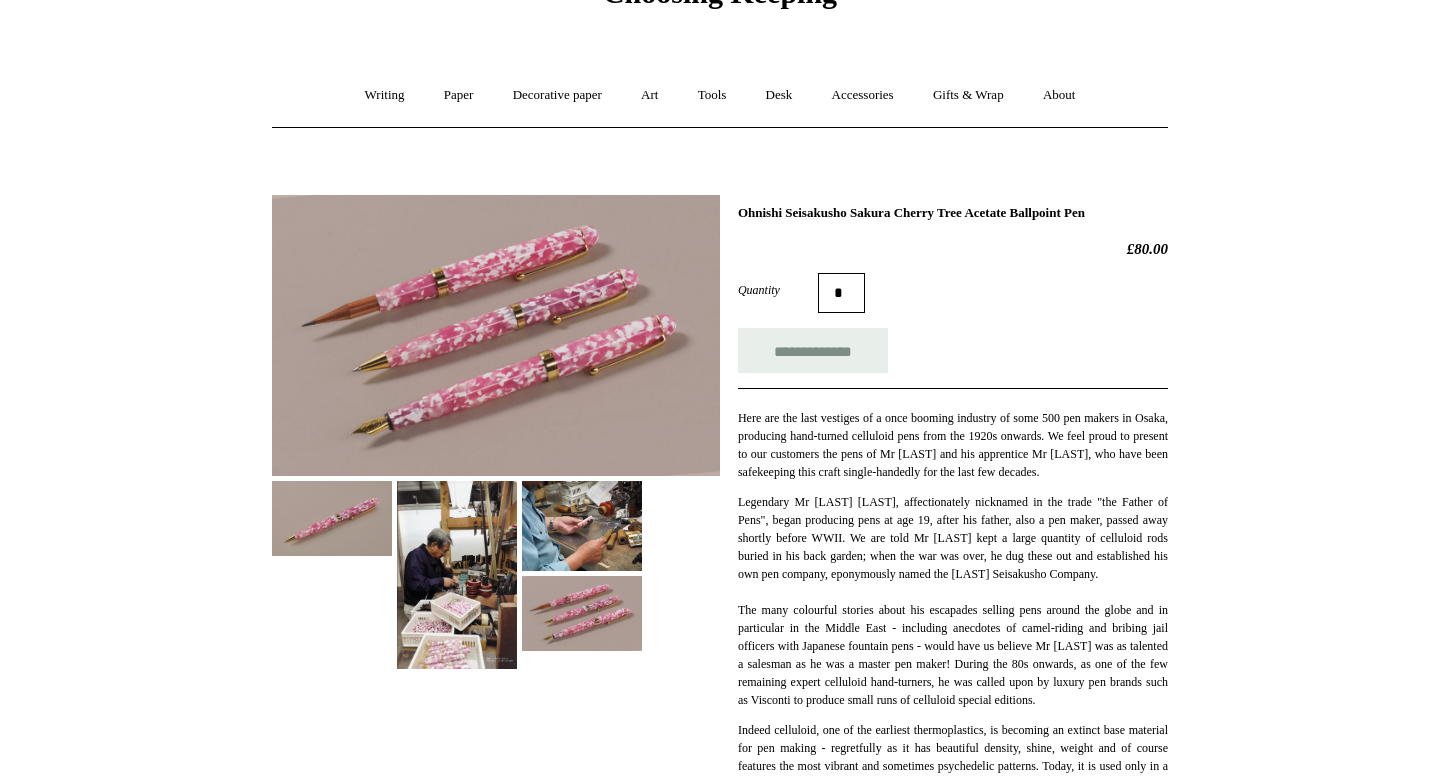 scroll, scrollTop: 0, scrollLeft: 0, axis: both 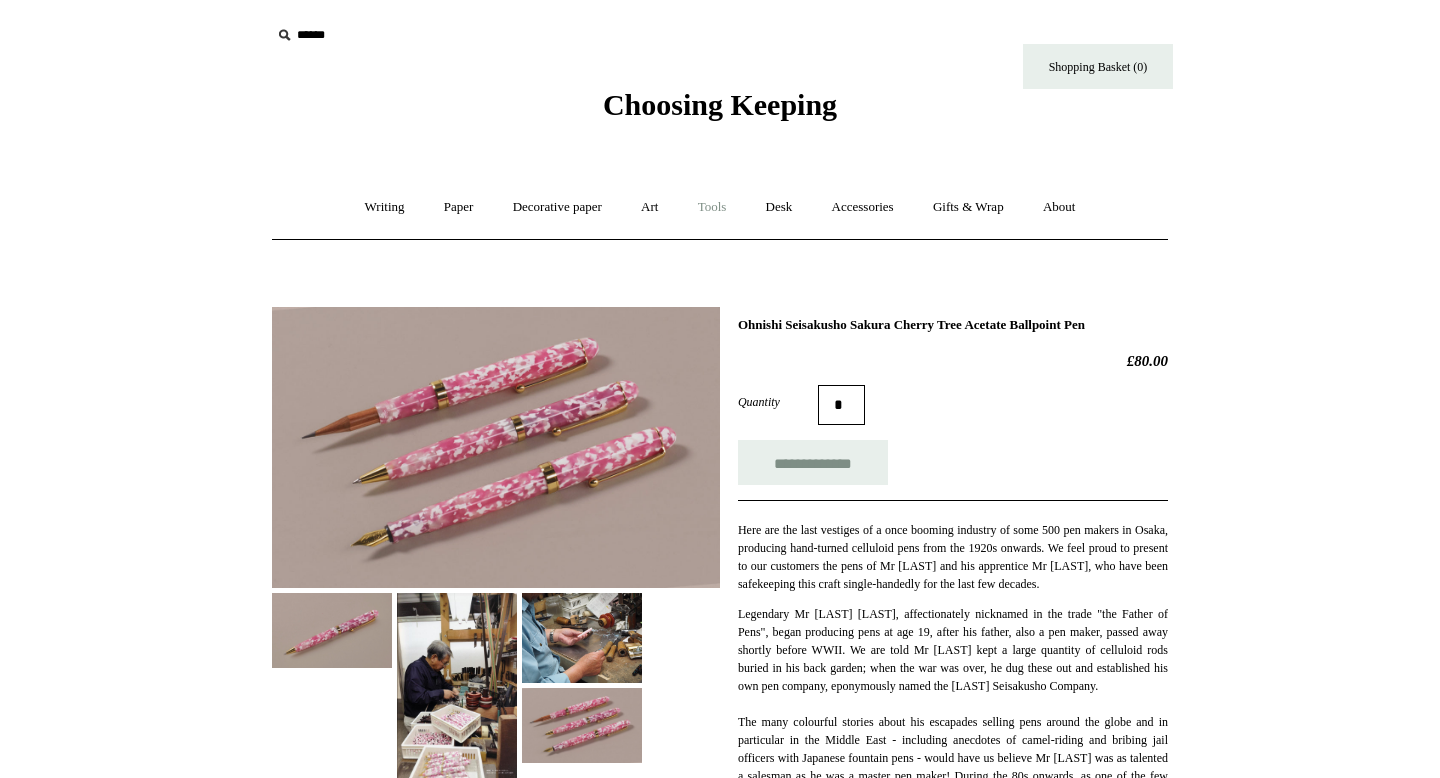 click on "Tools +" at bounding box center (712, 207) 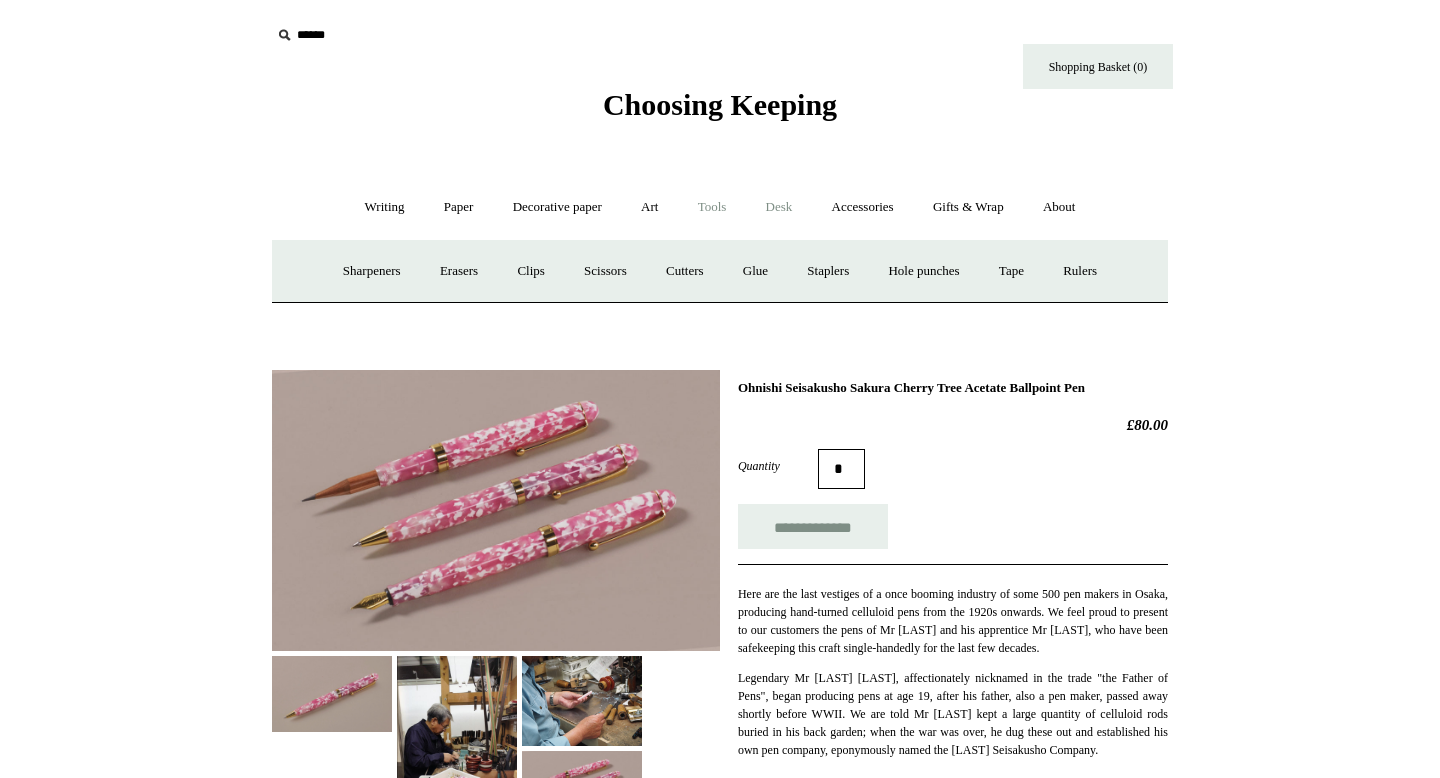 click on "Desk +" at bounding box center (779, 207) 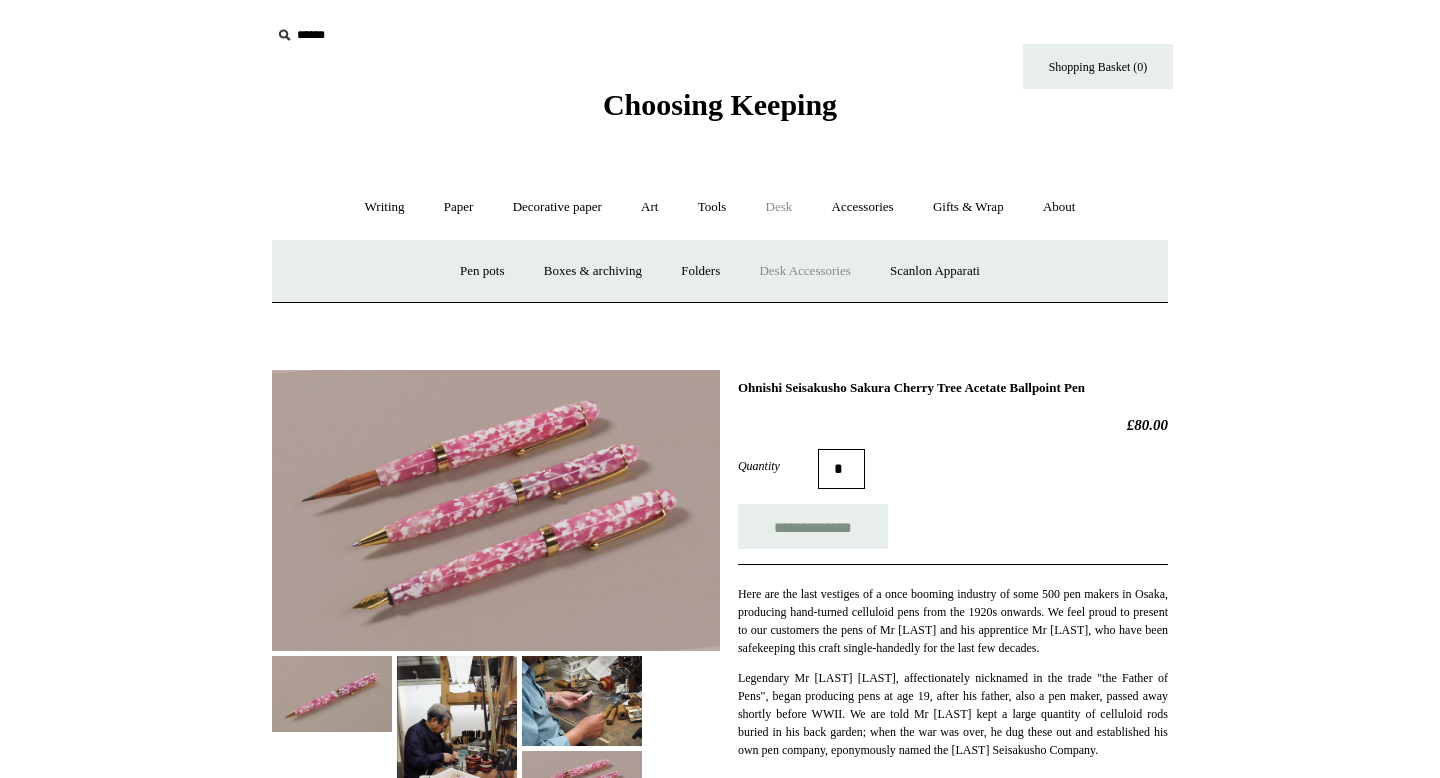 click on "Desk Accessories" at bounding box center [804, 271] 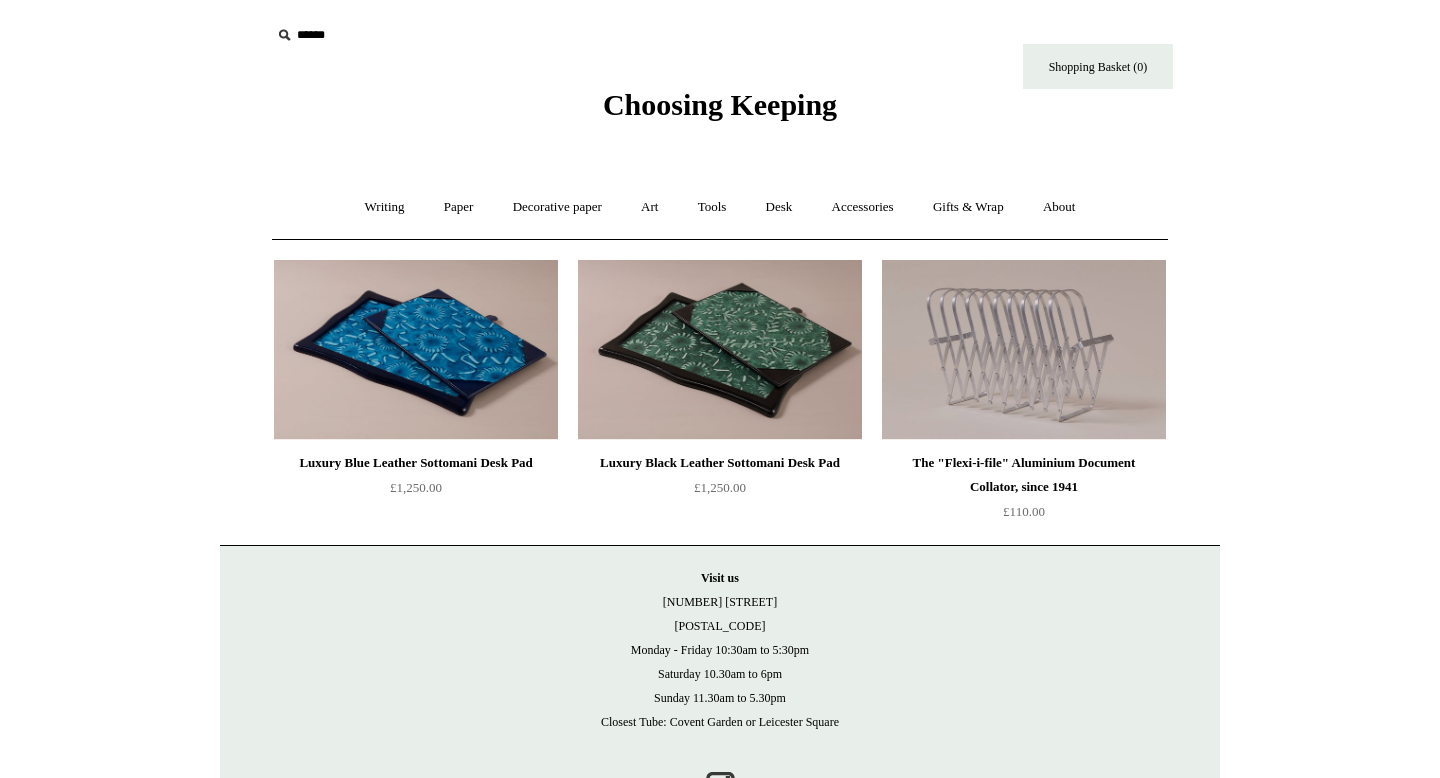 scroll, scrollTop: 80, scrollLeft: 0, axis: vertical 